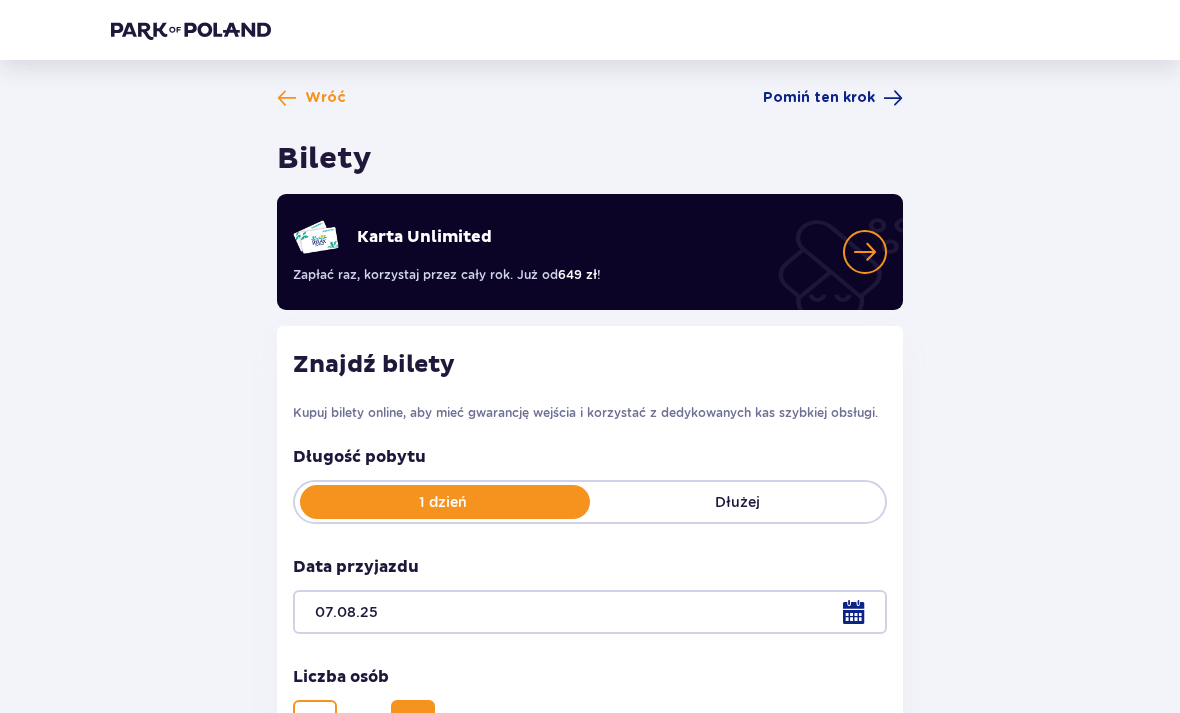scroll, scrollTop: 1024, scrollLeft: 0, axis: vertical 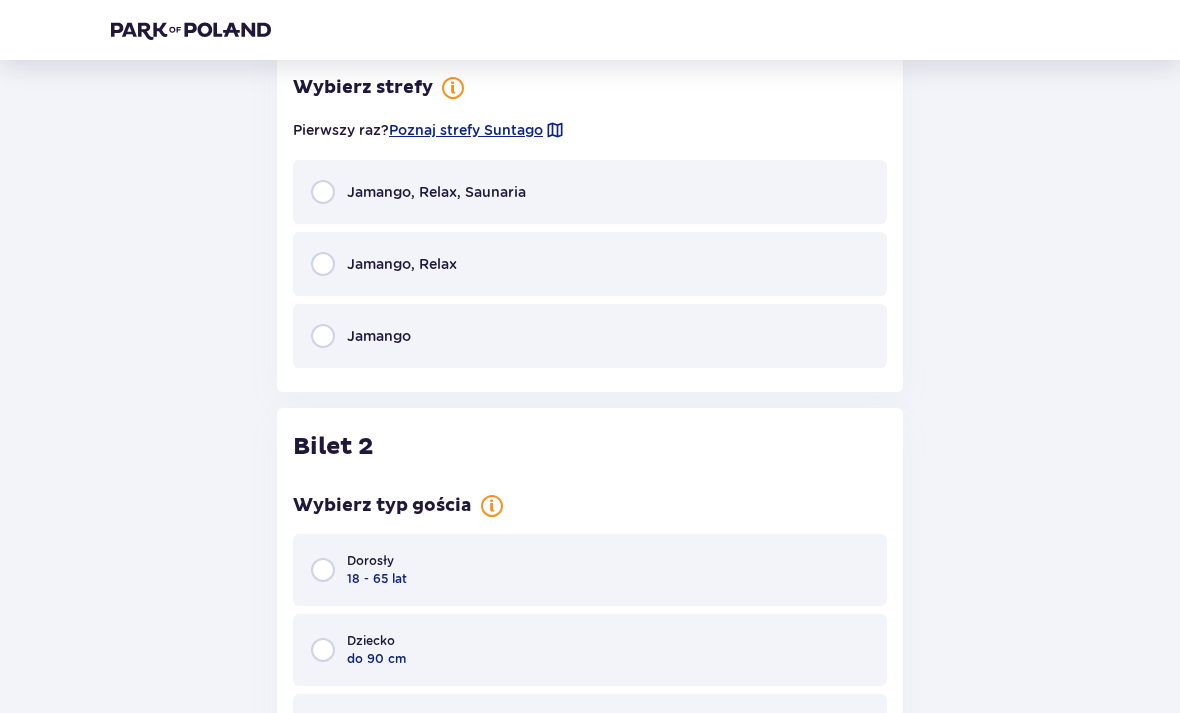 click at bounding box center [323, 192] 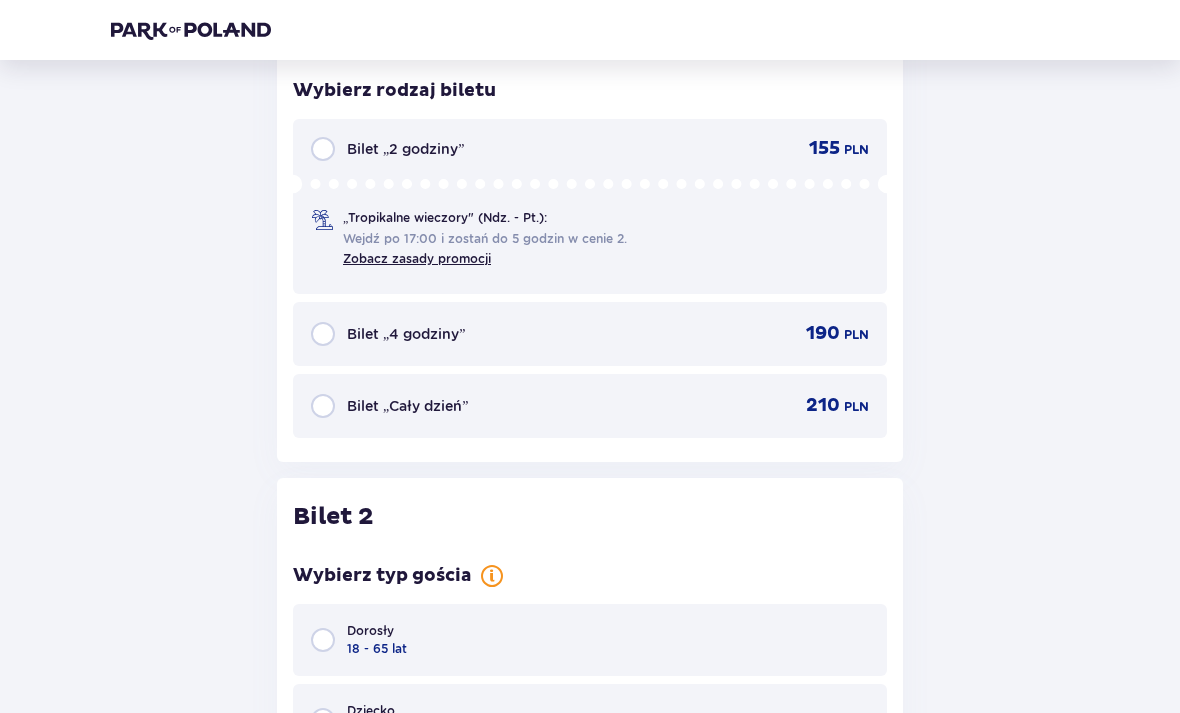 scroll, scrollTop: 1898, scrollLeft: 0, axis: vertical 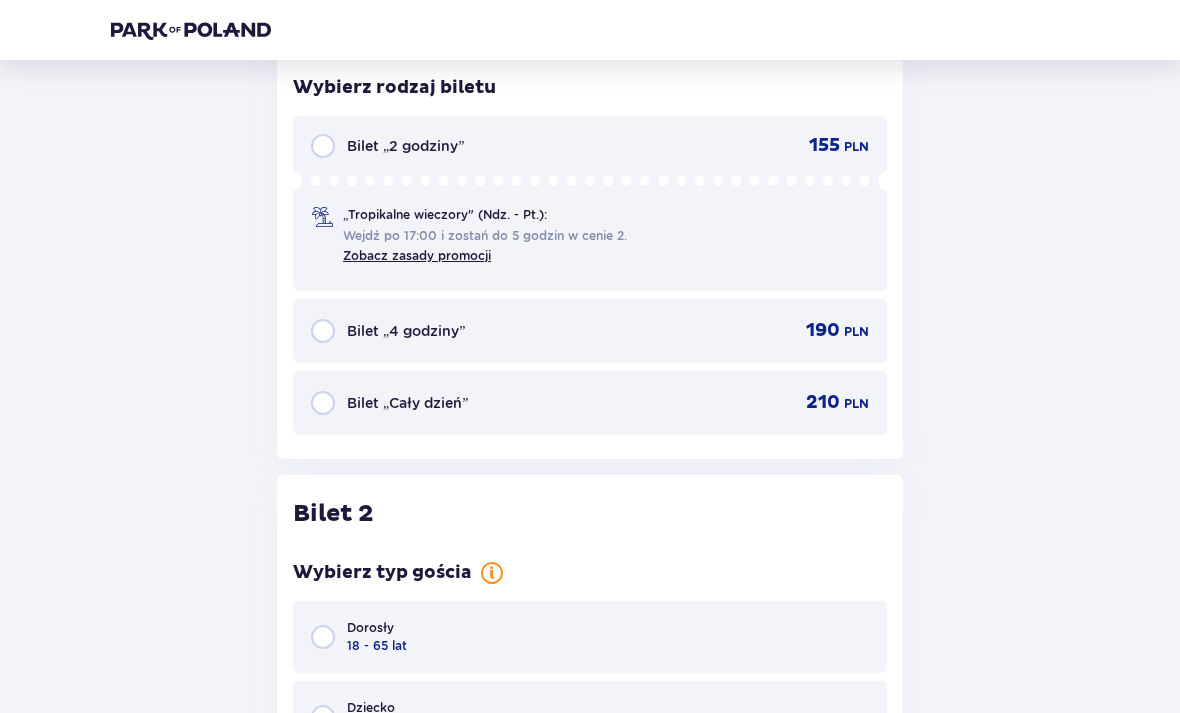 click at bounding box center [323, 403] 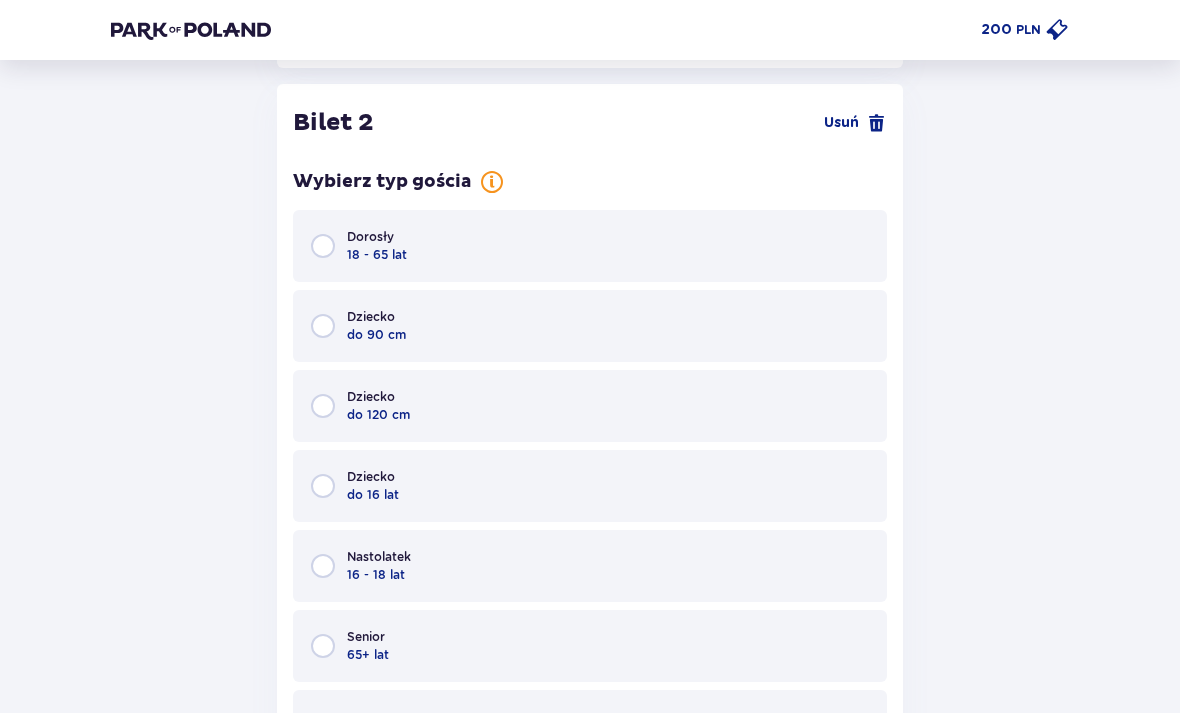 scroll, scrollTop: 2292, scrollLeft: 0, axis: vertical 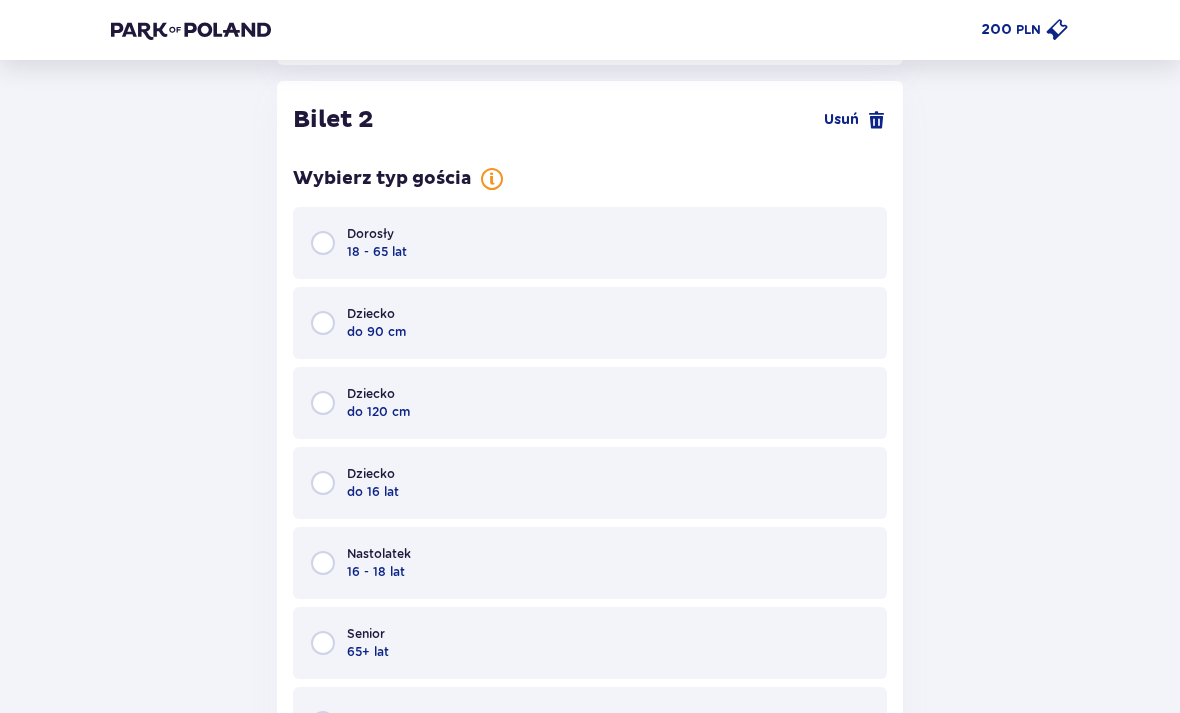 click at bounding box center [323, 563] 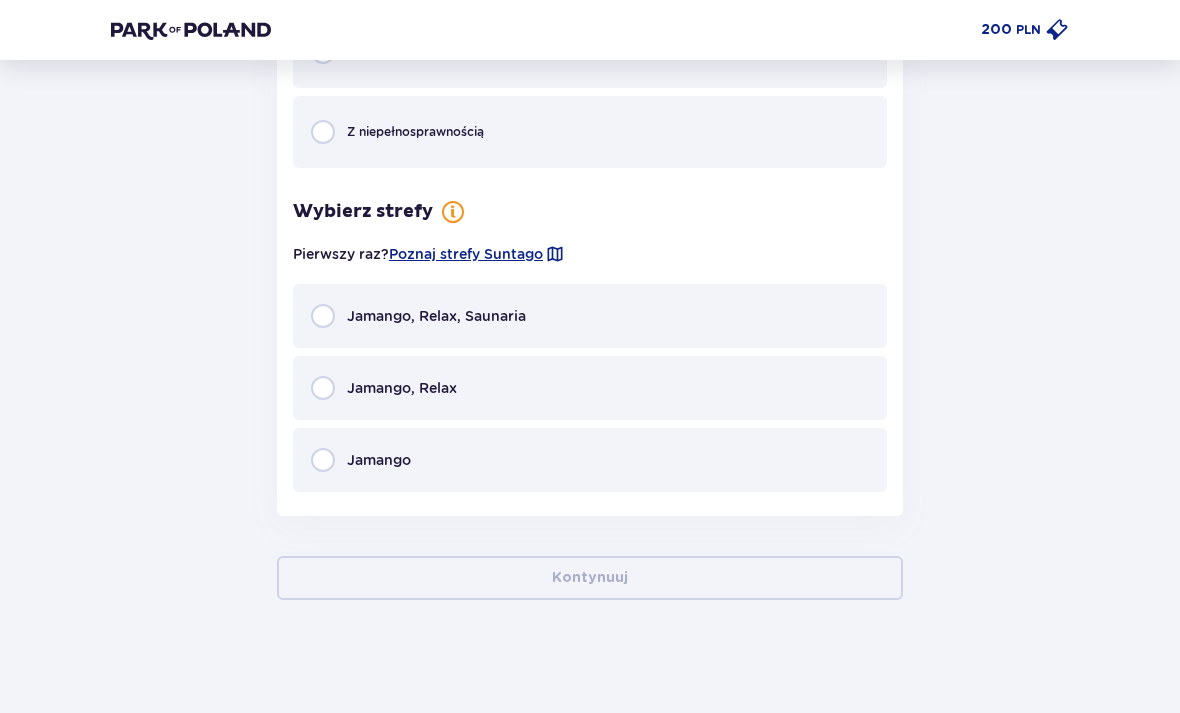 scroll, scrollTop: 2966, scrollLeft: 0, axis: vertical 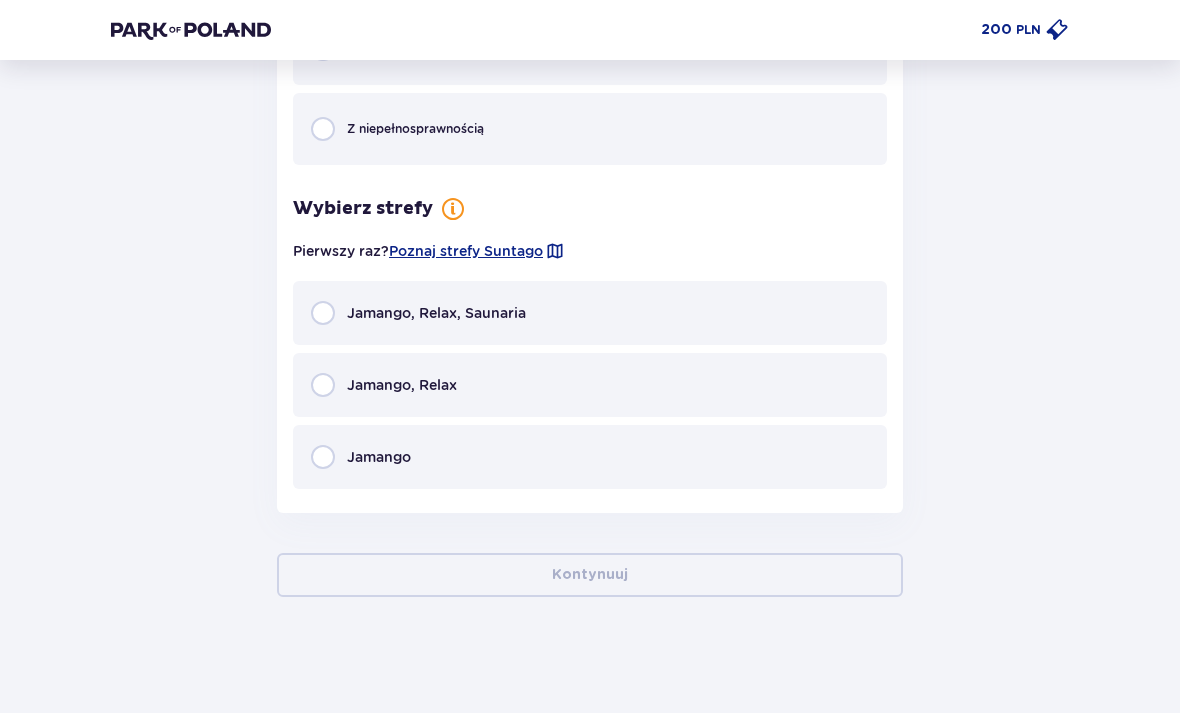 click at bounding box center [323, 313] 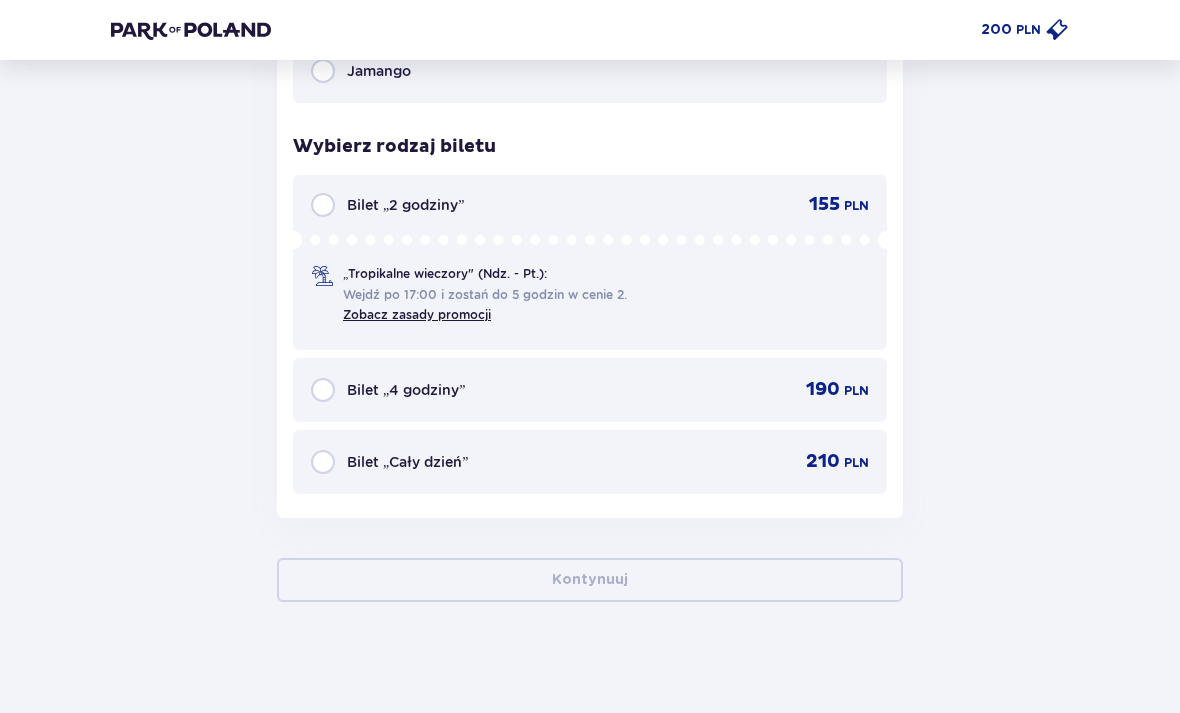 scroll, scrollTop: 3353, scrollLeft: 0, axis: vertical 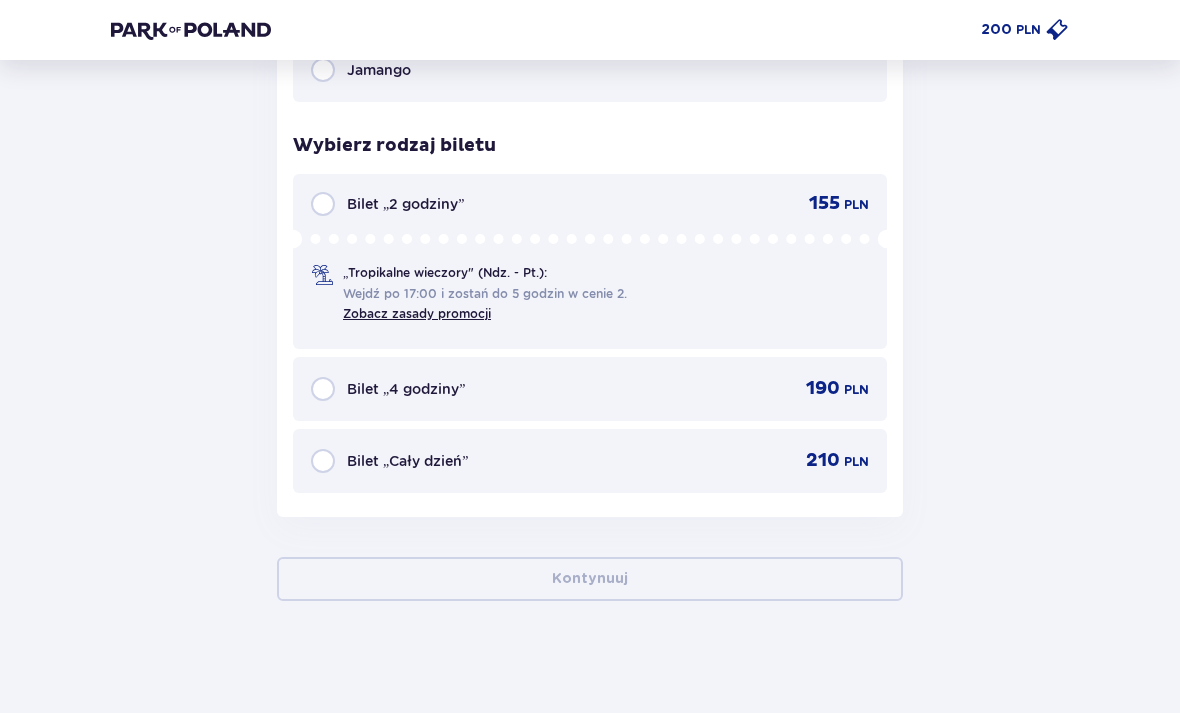 click at bounding box center (323, 461) 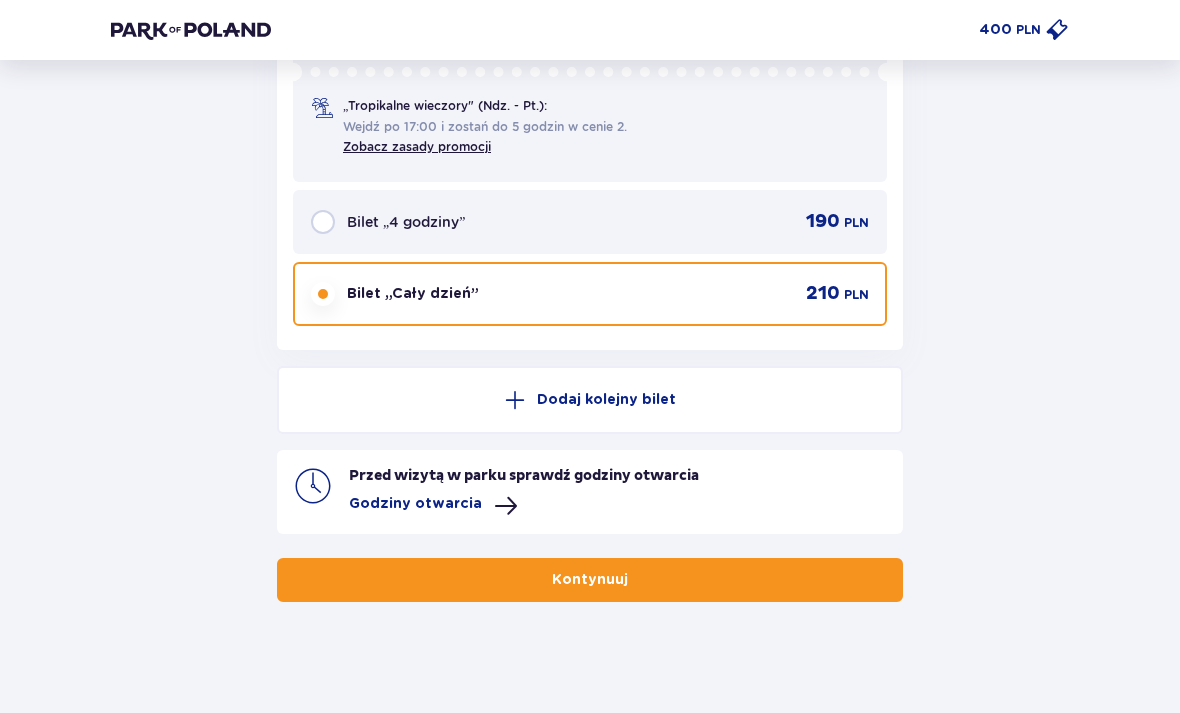 scroll, scrollTop: 3521, scrollLeft: 0, axis: vertical 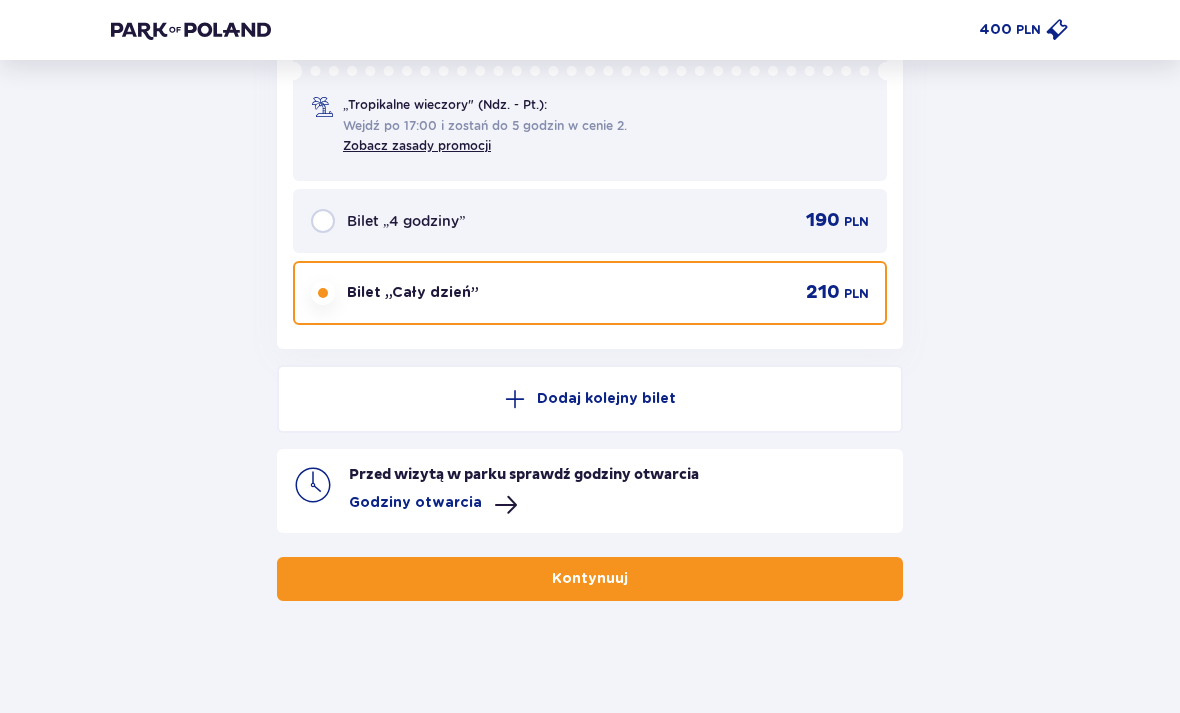 click on "Kontynuuj" at bounding box center (590, 579) 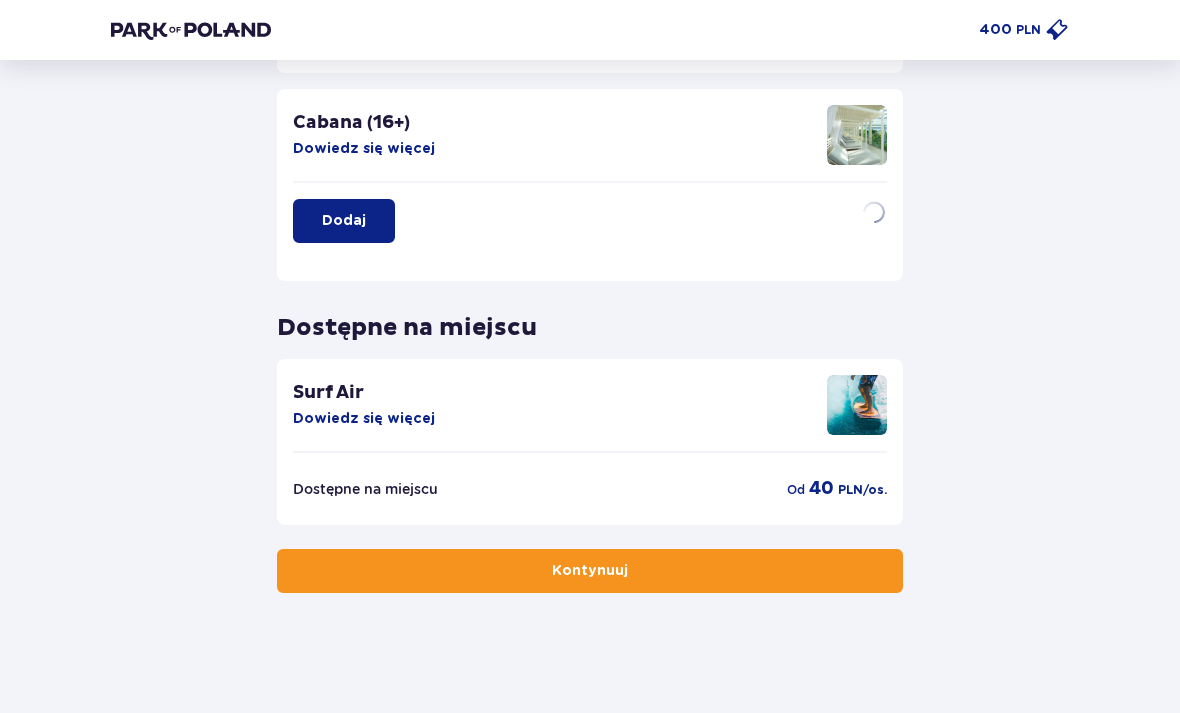 scroll, scrollTop: 0, scrollLeft: 0, axis: both 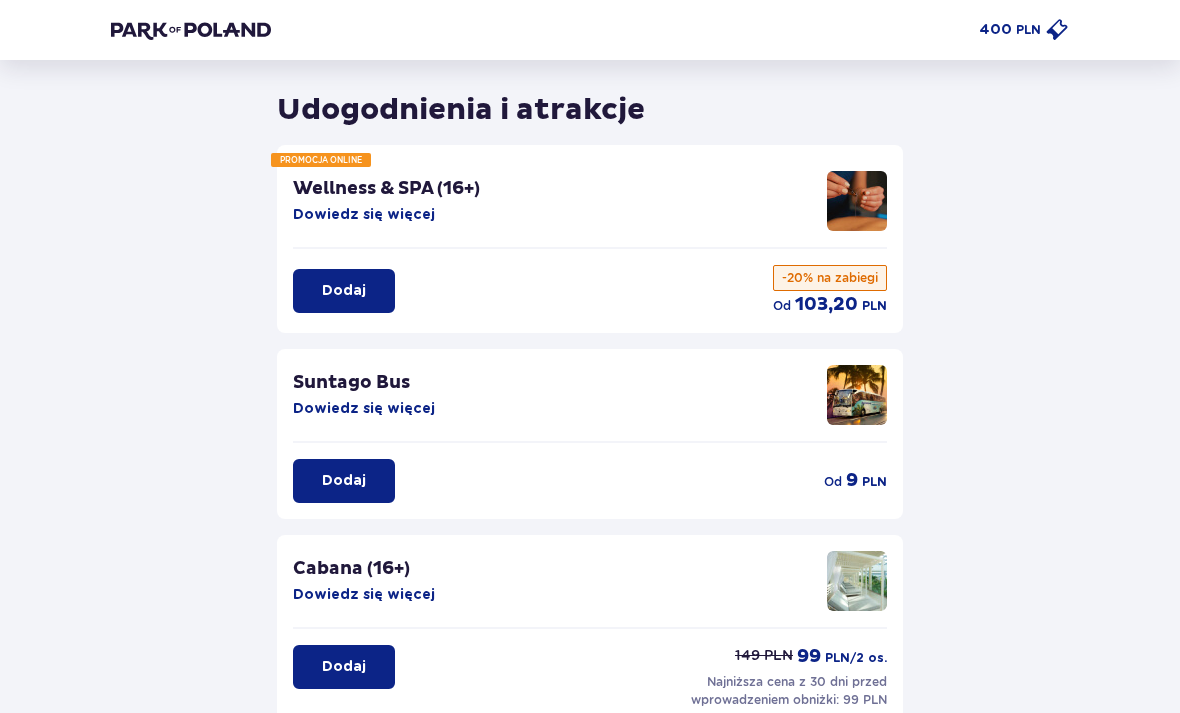click on "Dodaj" at bounding box center (344, 481) 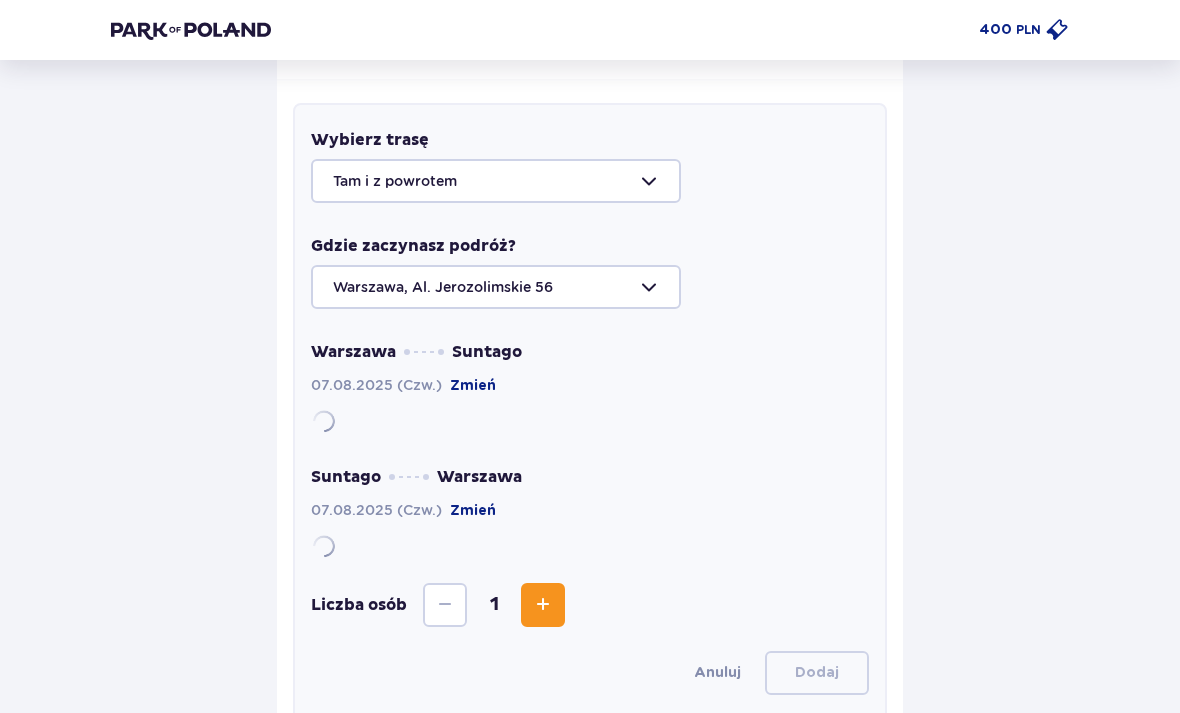 scroll, scrollTop: 490, scrollLeft: 0, axis: vertical 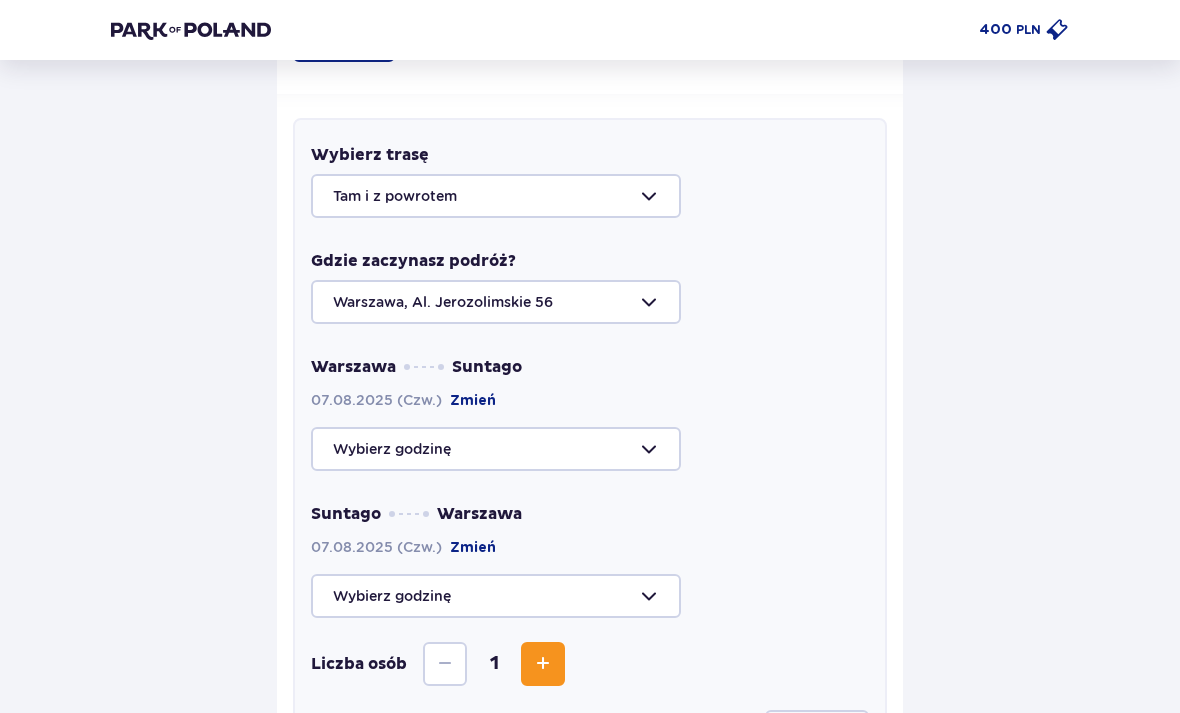 click at bounding box center [590, 449] 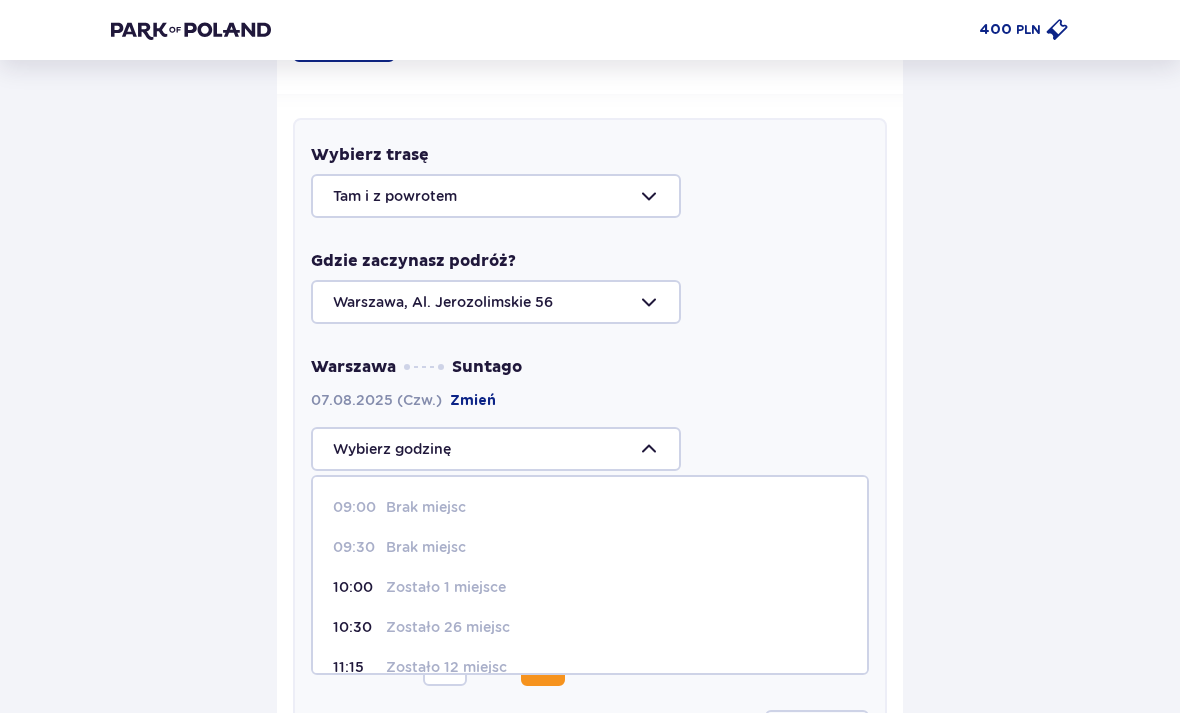 click at bounding box center [590, 449] 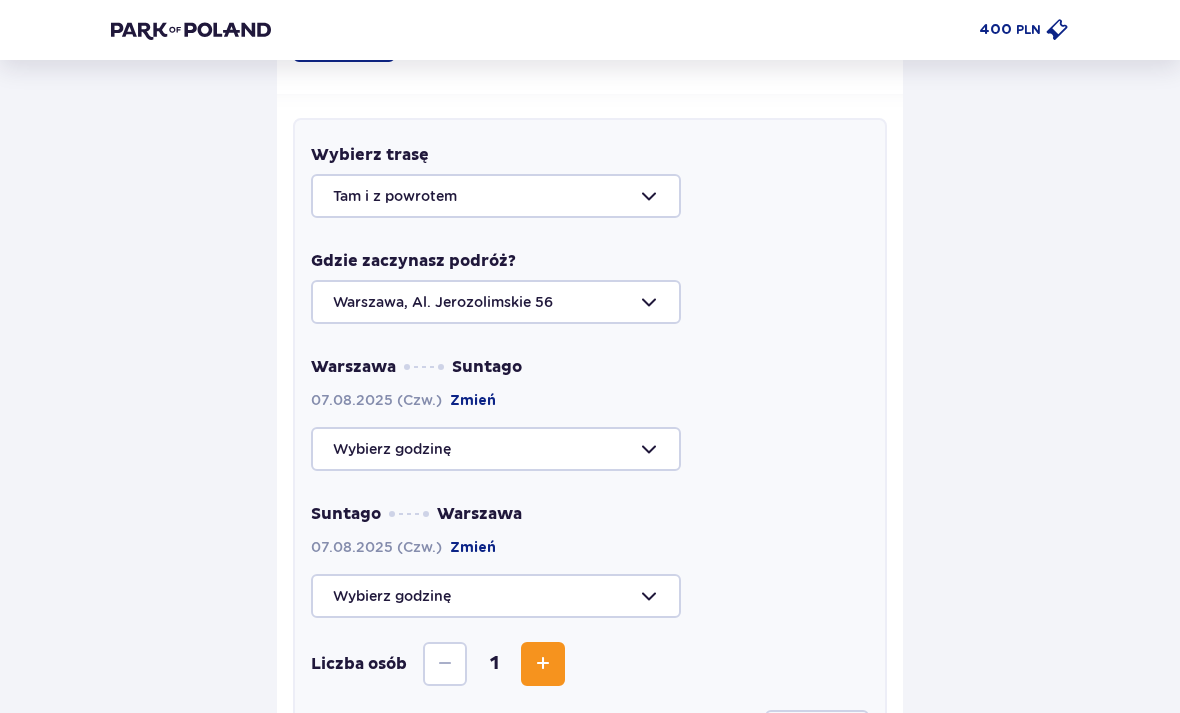 click at bounding box center (590, 449) 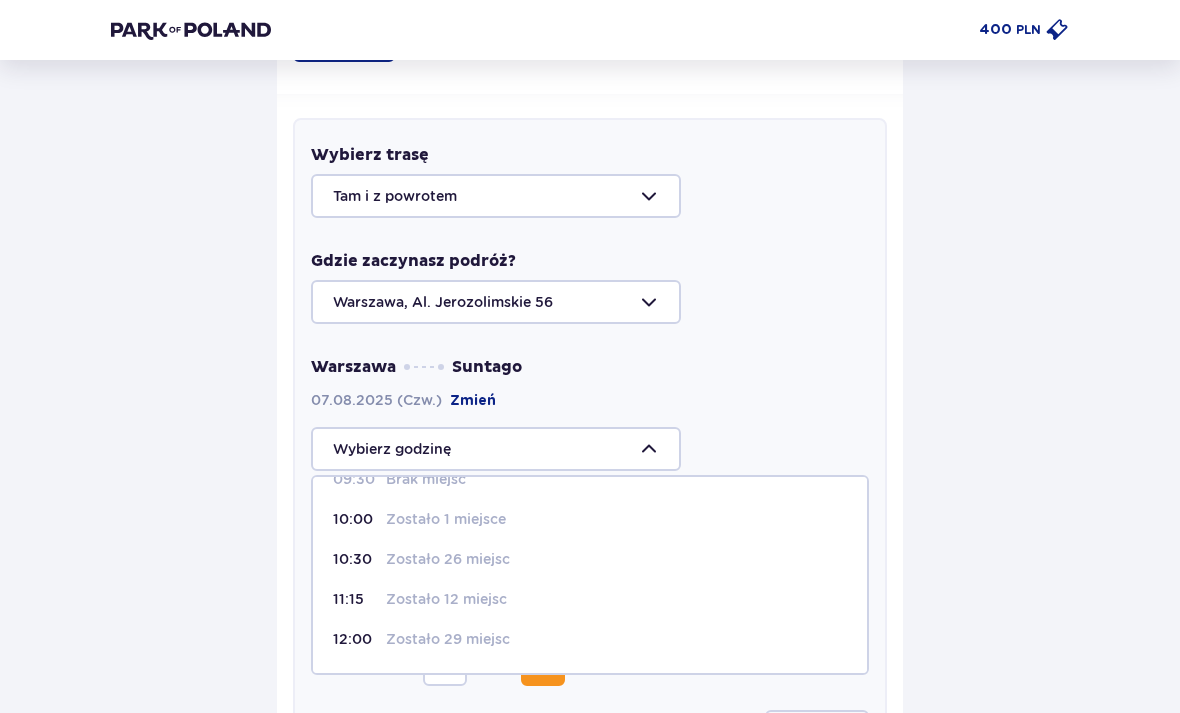scroll, scrollTop: 69, scrollLeft: 0, axis: vertical 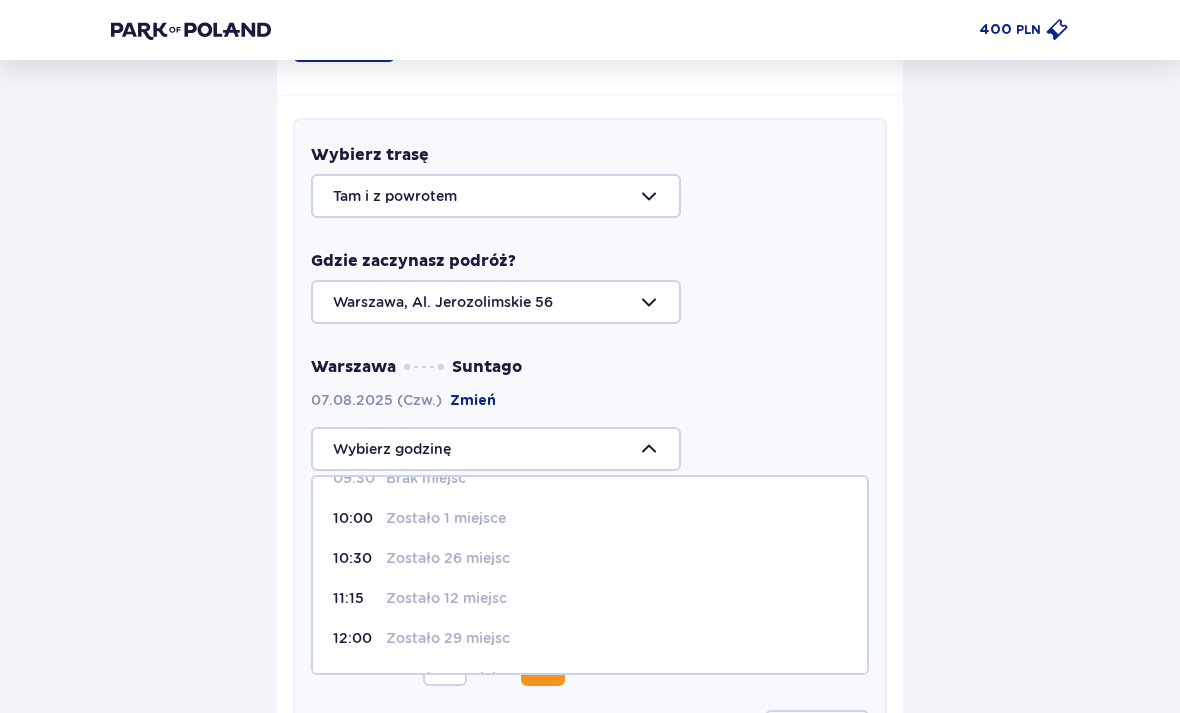 click on "10:30" at bounding box center (355, 558) 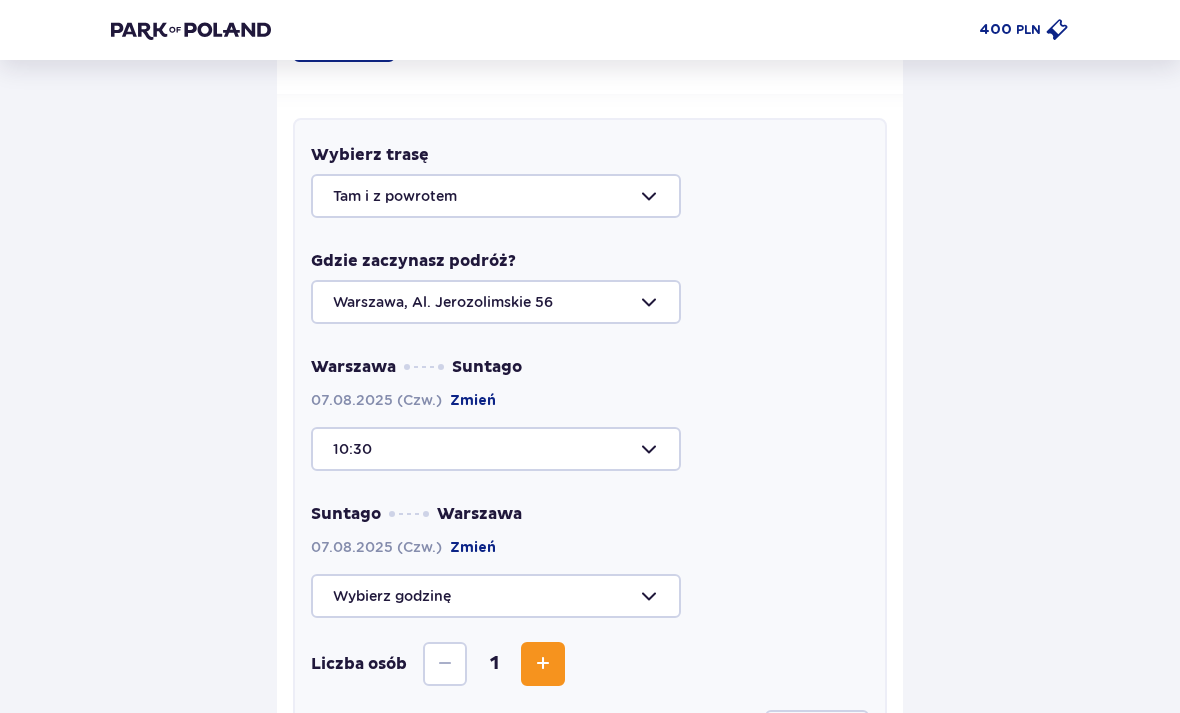 type on "10:30" 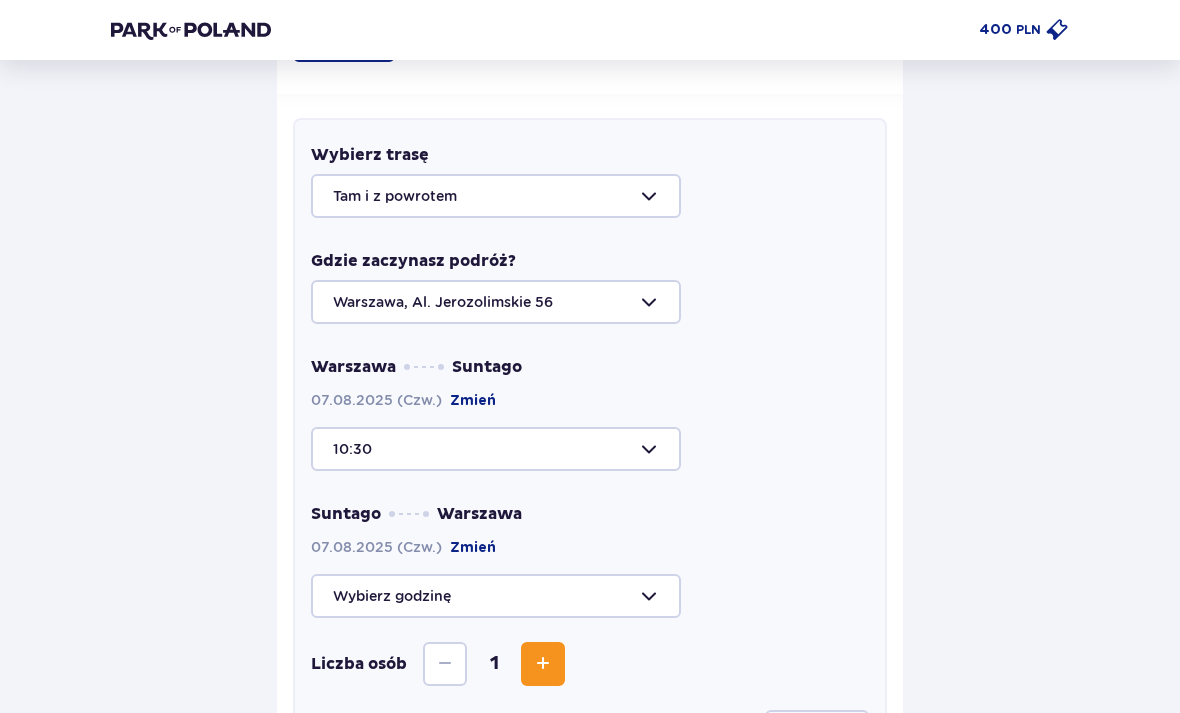 click at bounding box center (543, 664) 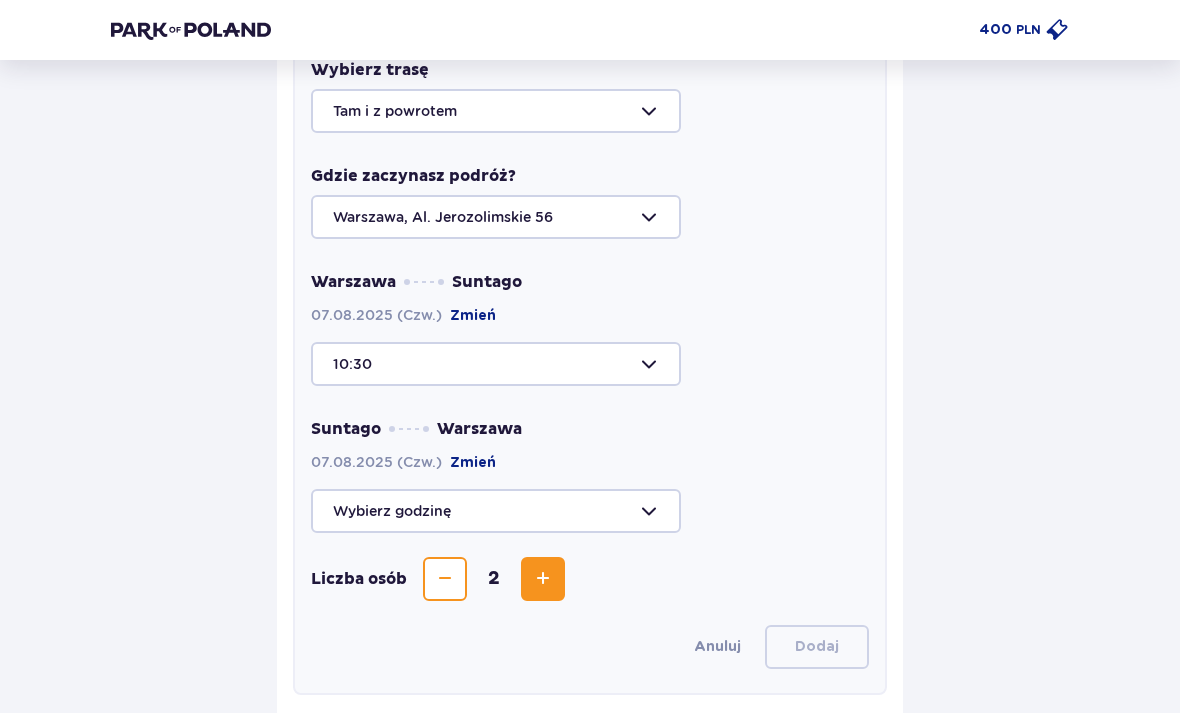 scroll, scrollTop: 575, scrollLeft: 0, axis: vertical 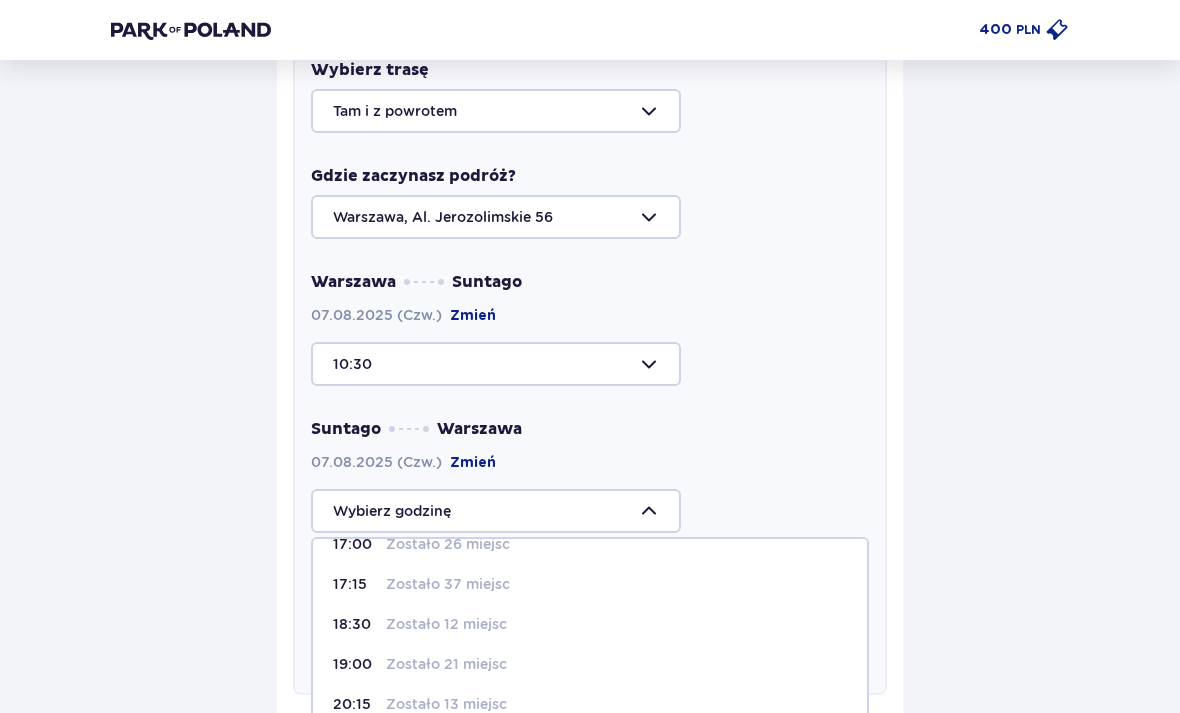 click on "[TIME] Zostało 13 miejsc" at bounding box center (590, 704) 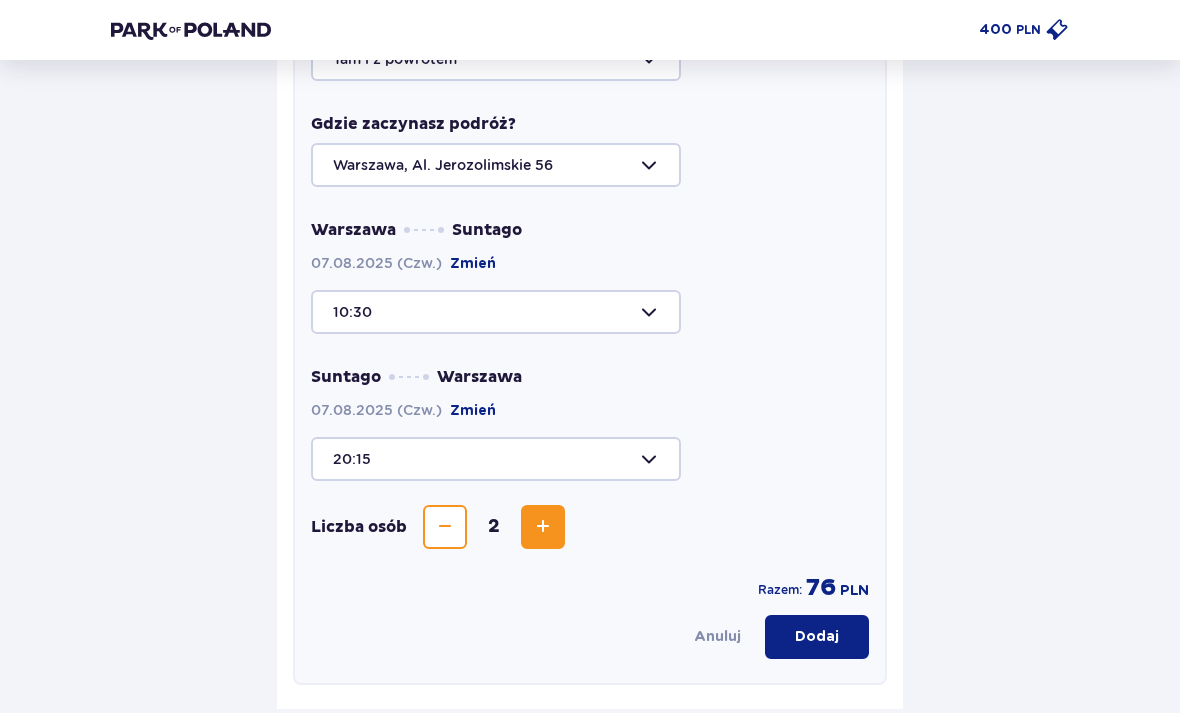 scroll, scrollTop: 632, scrollLeft: 0, axis: vertical 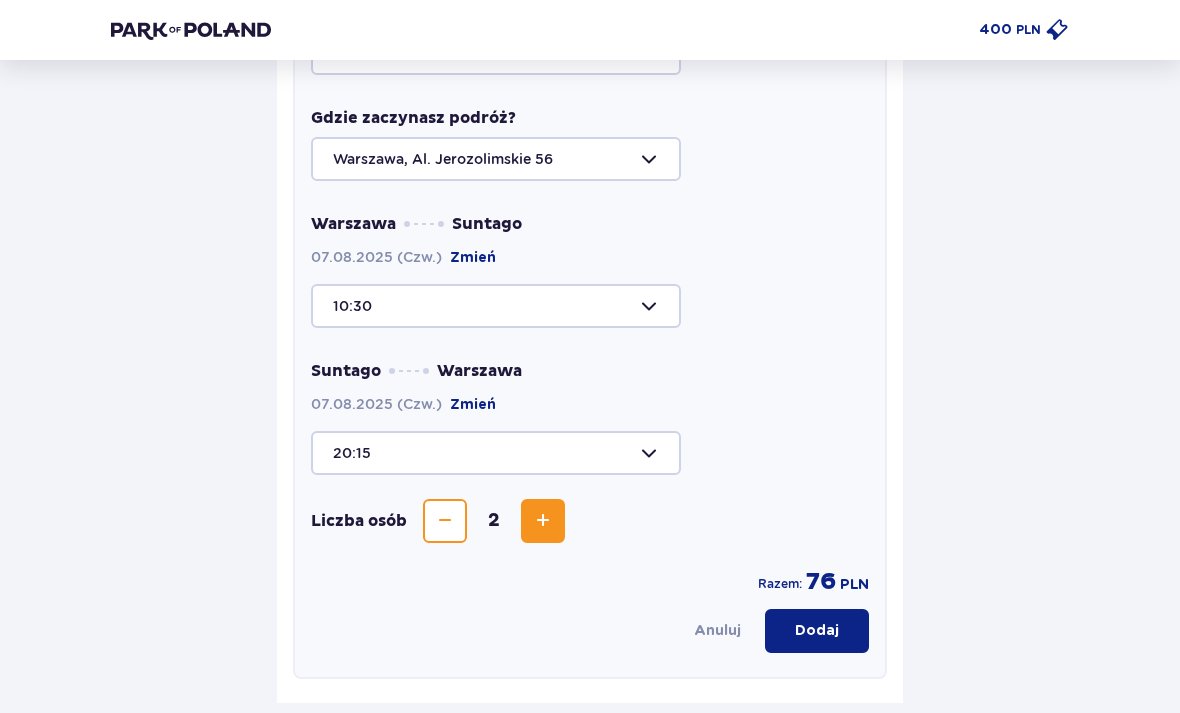 click at bounding box center (590, 307) 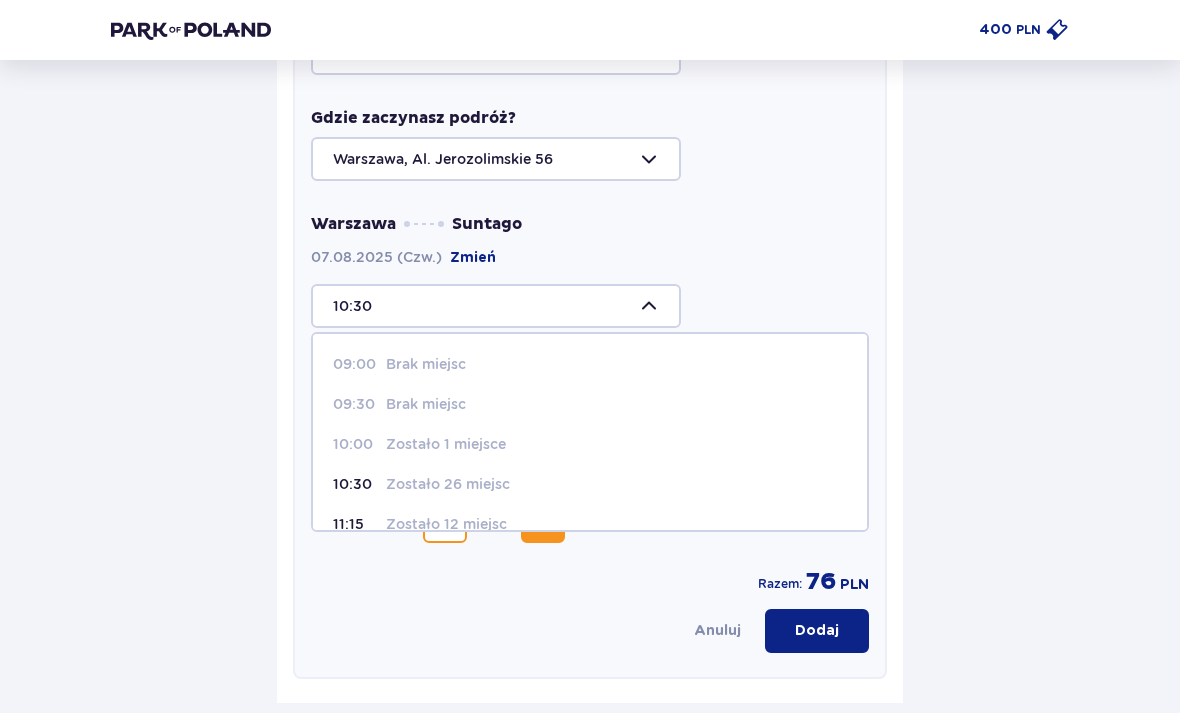 scroll, scrollTop: 633, scrollLeft: 0, axis: vertical 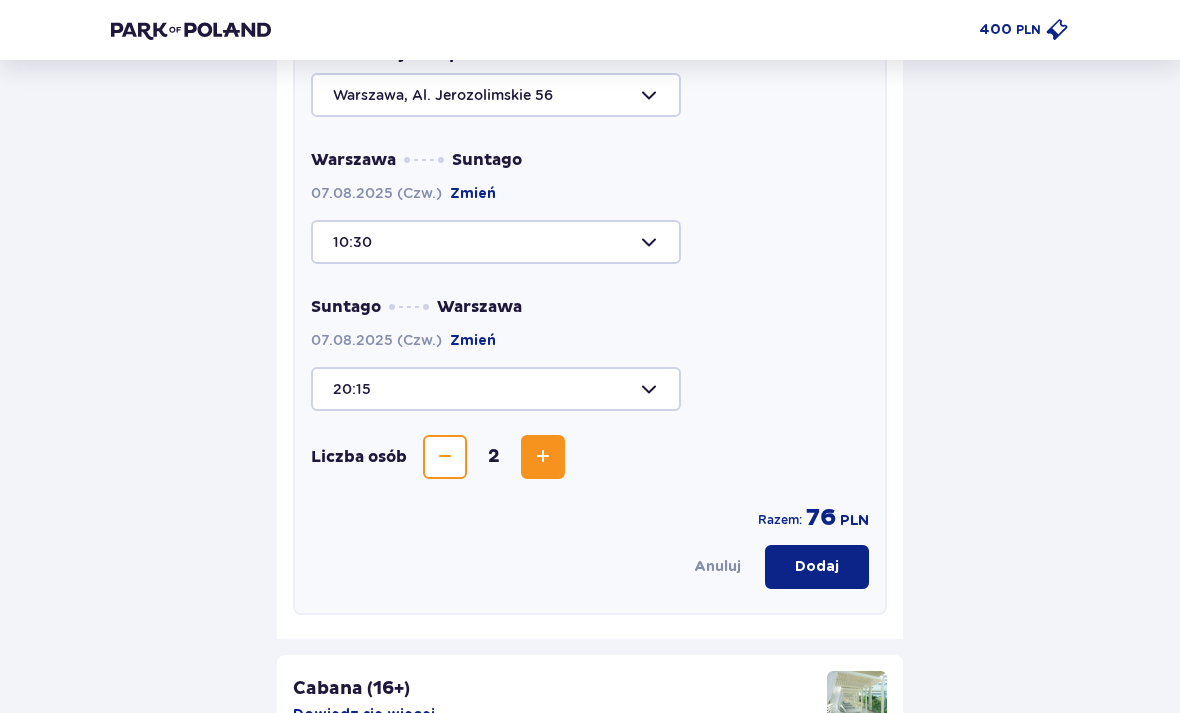 click on "Dodaj" at bounding box center [817, 567] 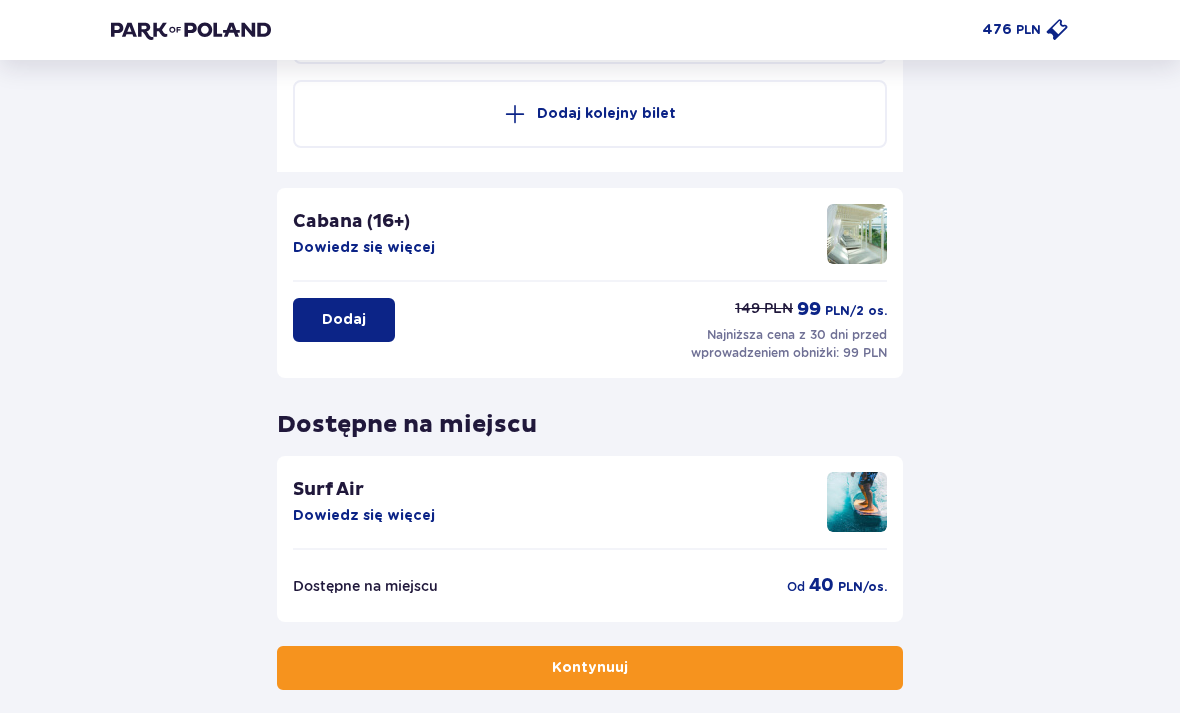 scroll, scrollTop: 753, scrollLeft: 0, axis: vertical 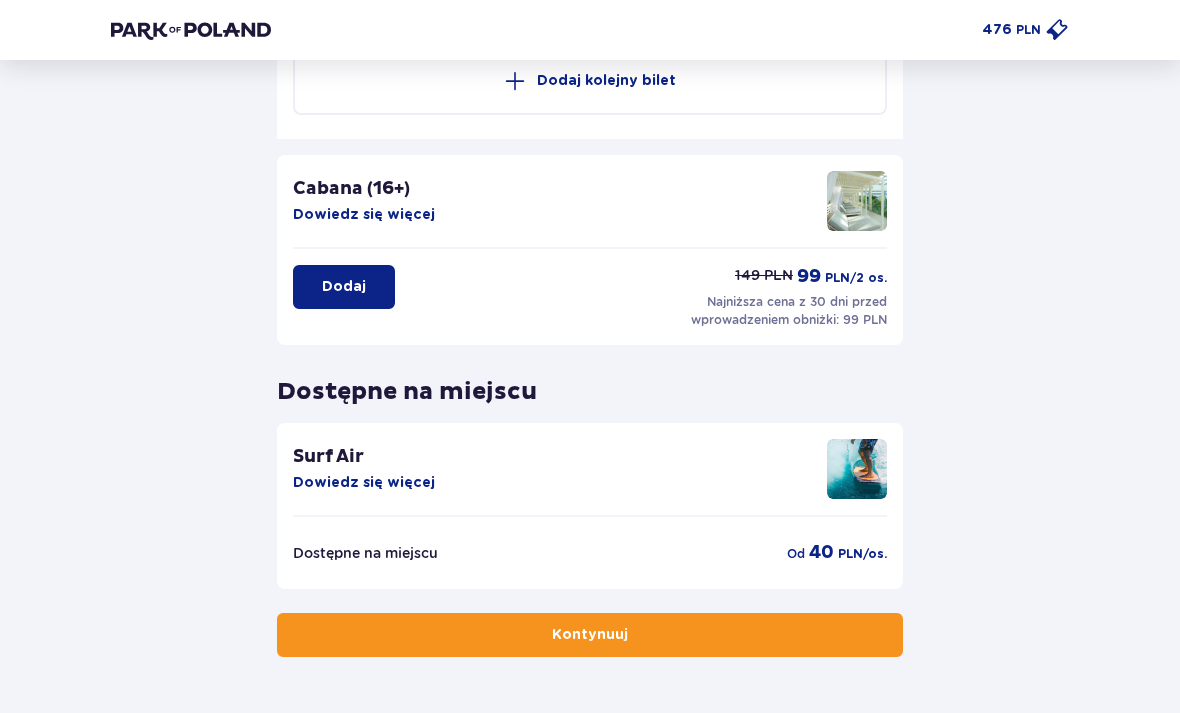 click on "Kontynuuj" at bounding box center [590, 635] 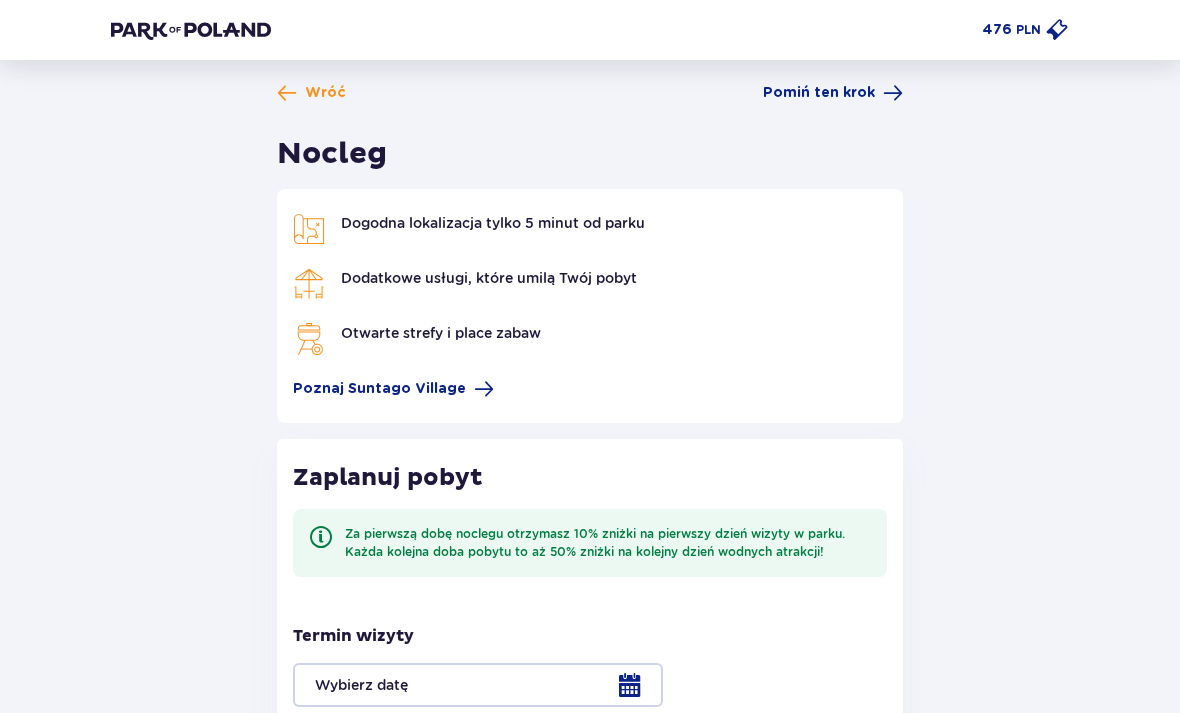 scroll, scrollTop: 0, scrollLeft: 0, axis: both 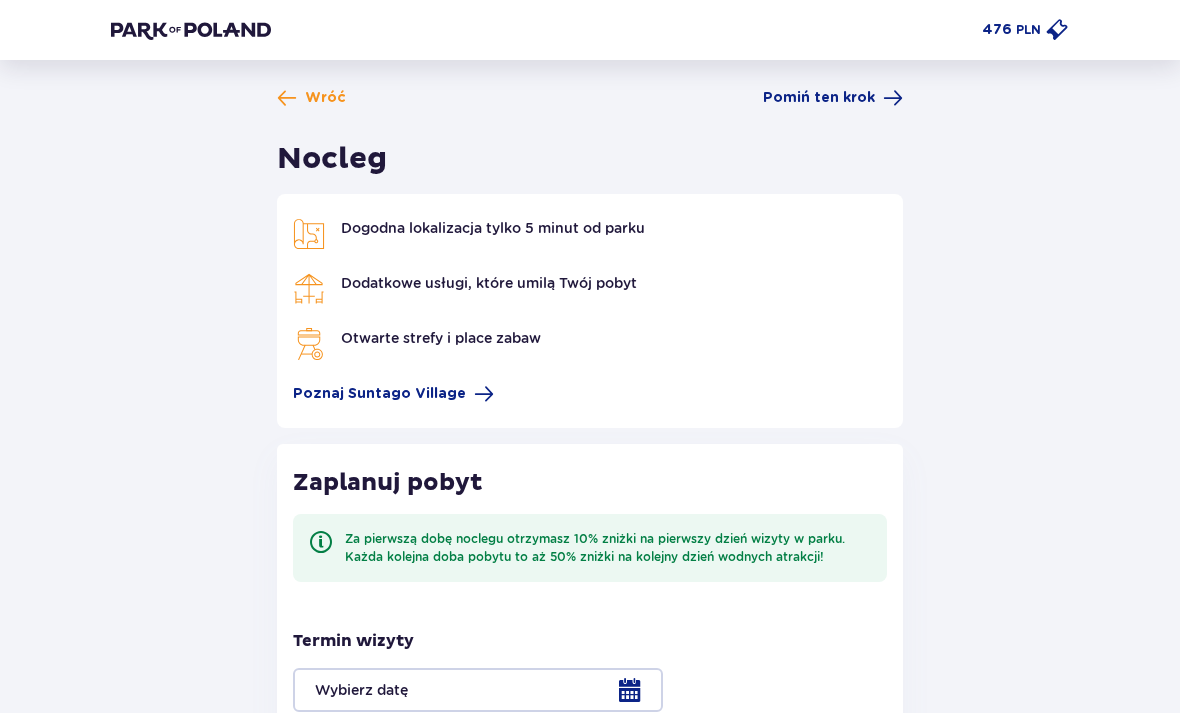 click on "Pomiń ten krok" at bounding box center (819, 98) 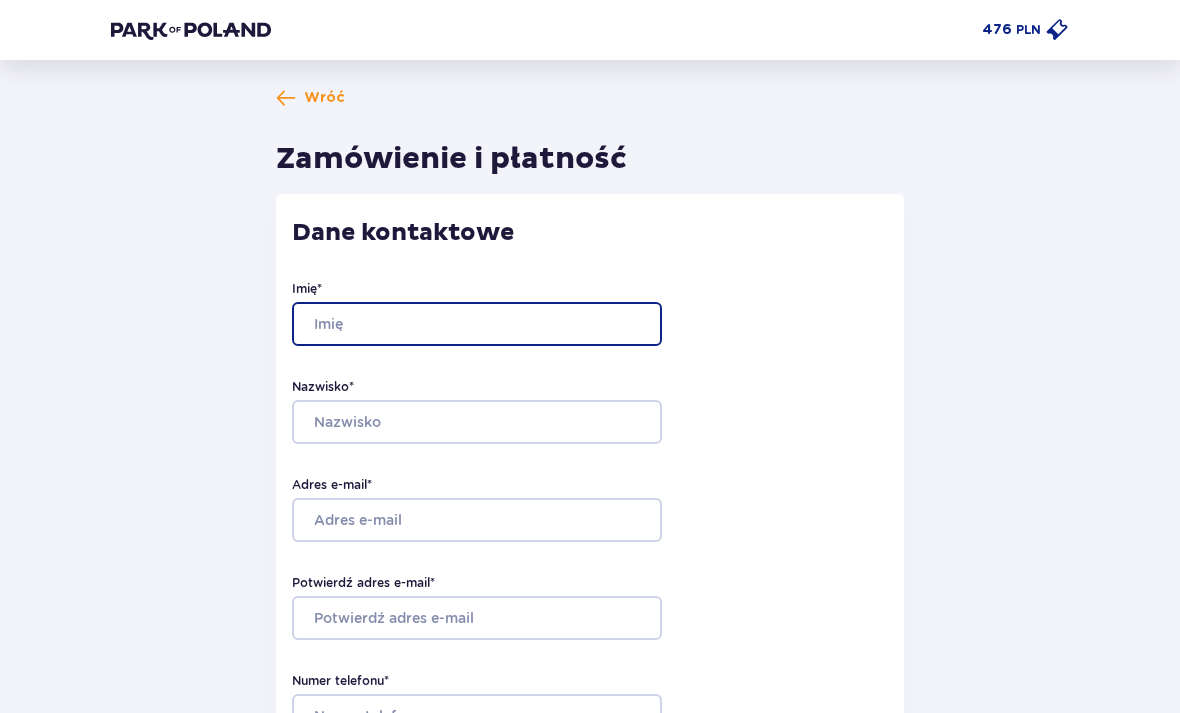 click on "Imię *" at bounding box center (477, 324) 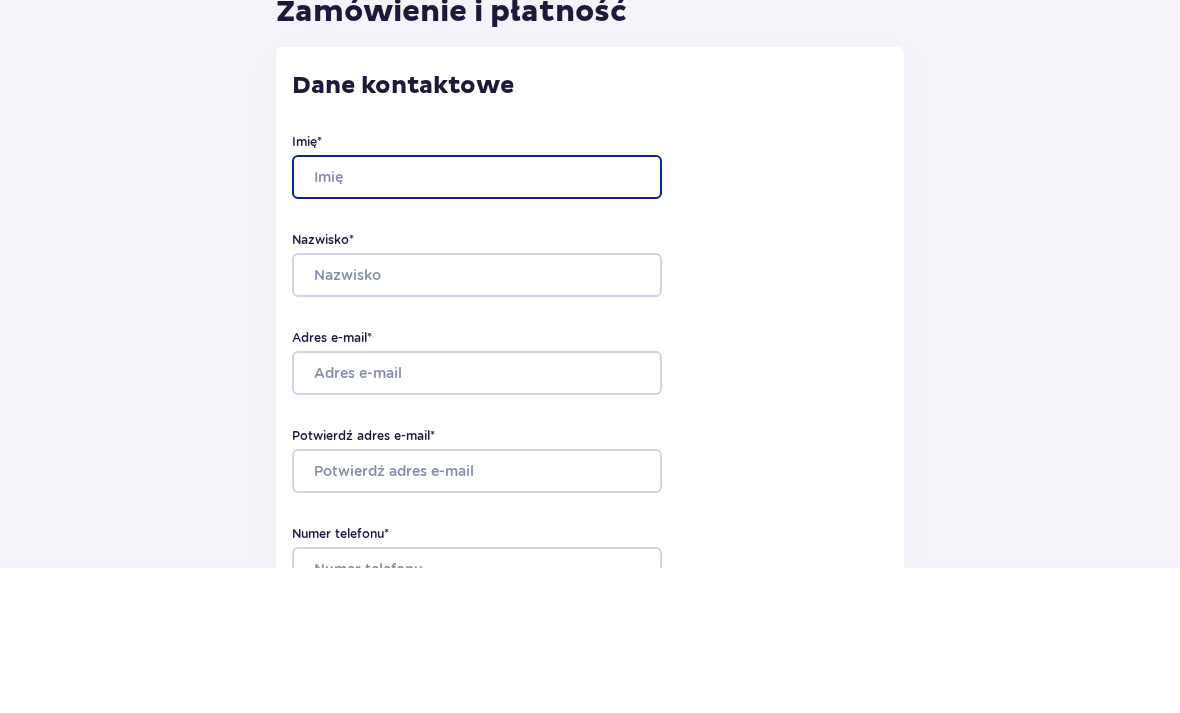 type on "[FIRST]" 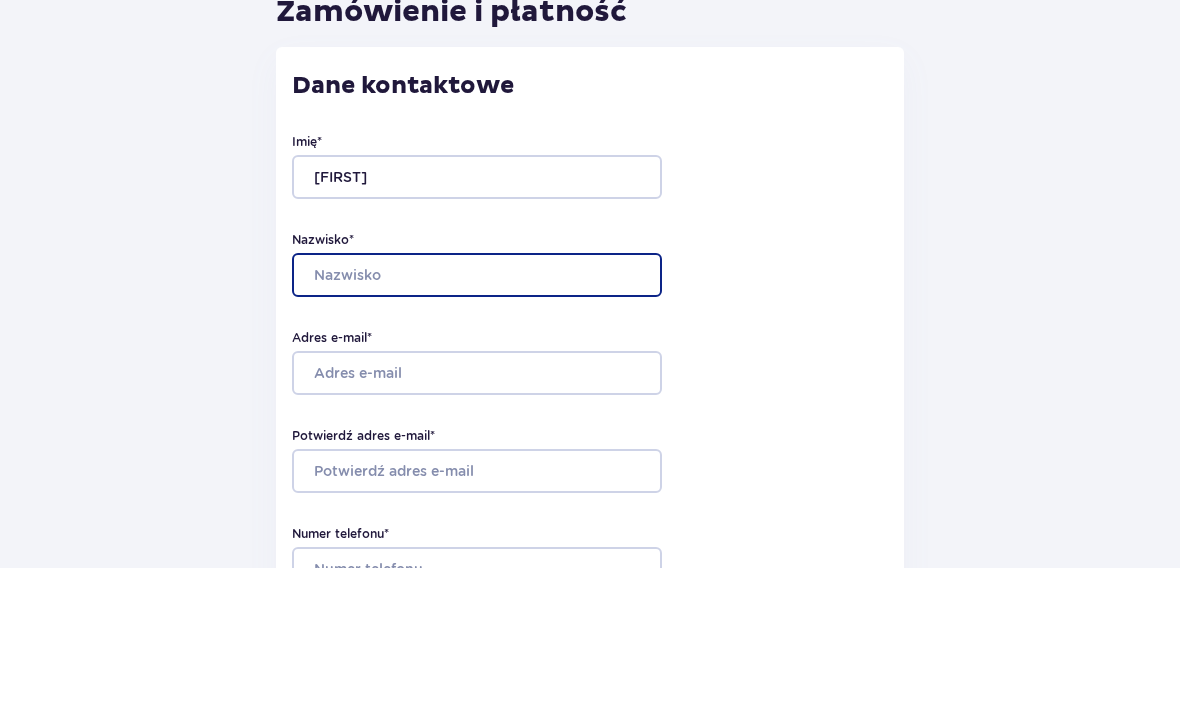 type on "[LAST]" 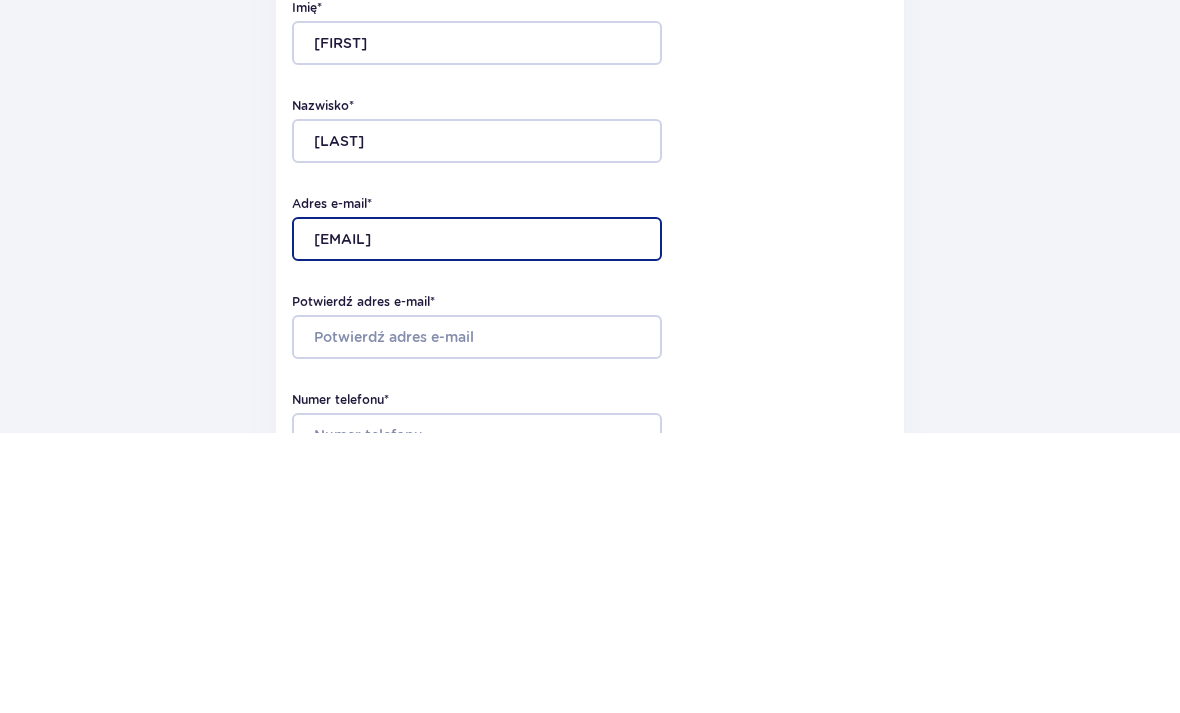 type on "[EMAIL]" 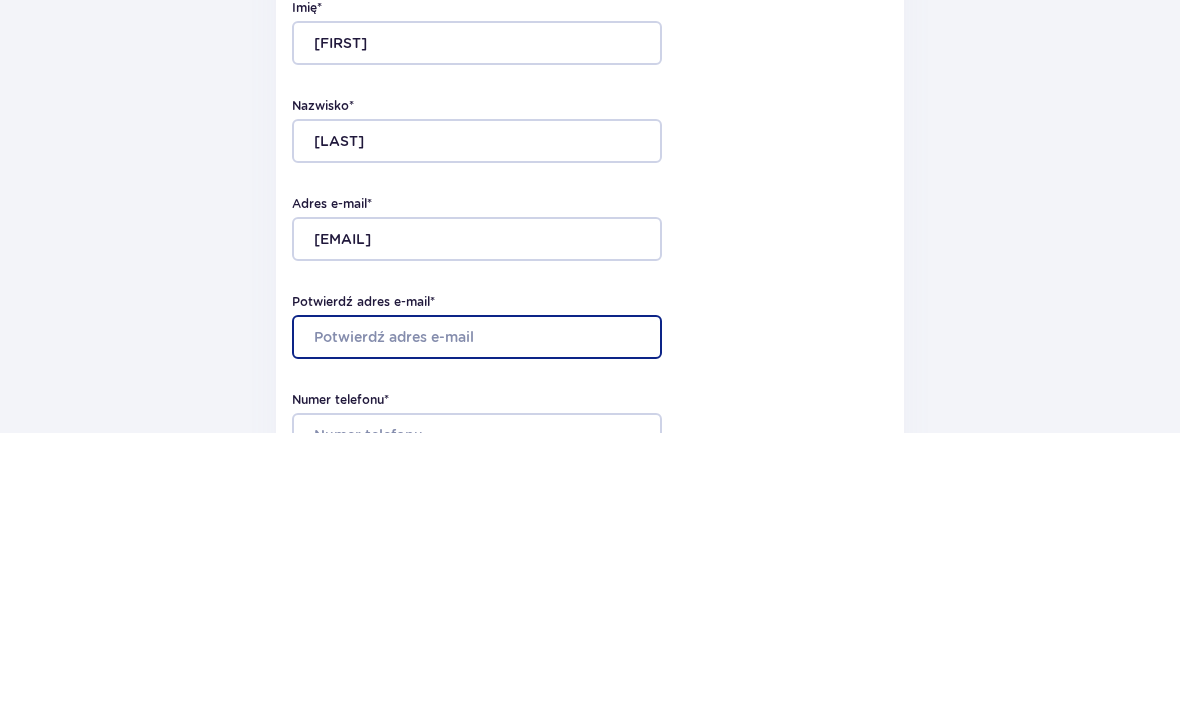 click on "Potwierdź adres e-mail *" at bounding box center [477, 617] 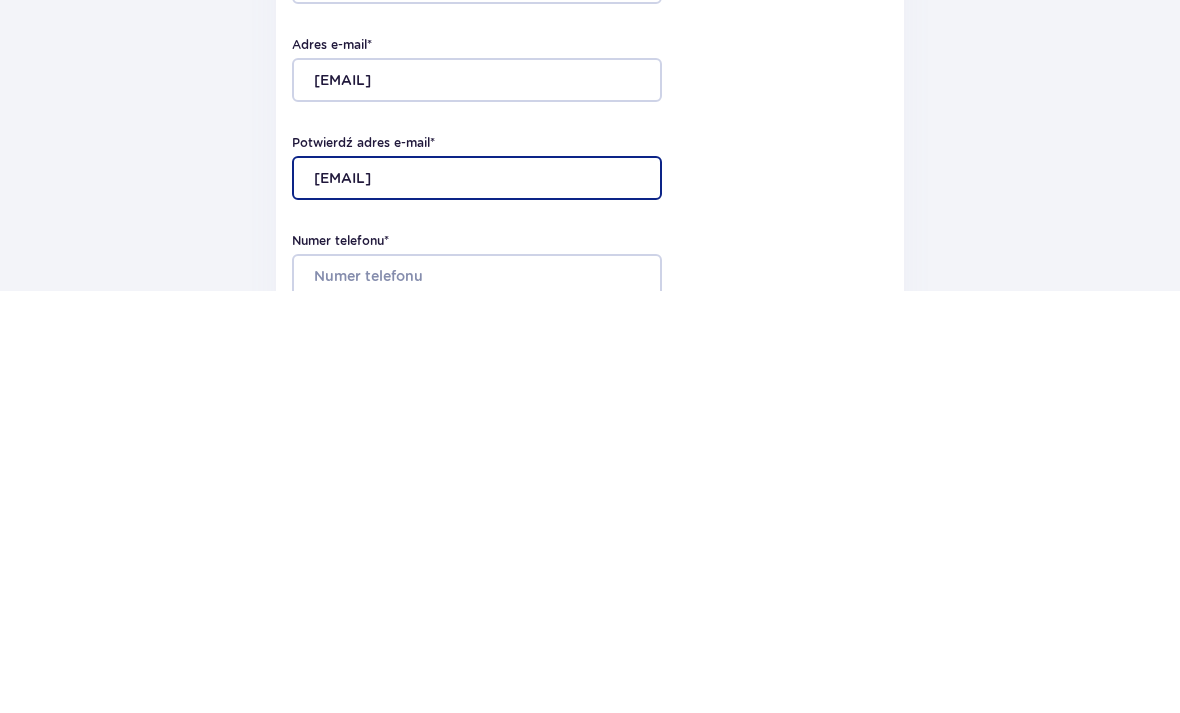 type on "[EMAIL]" 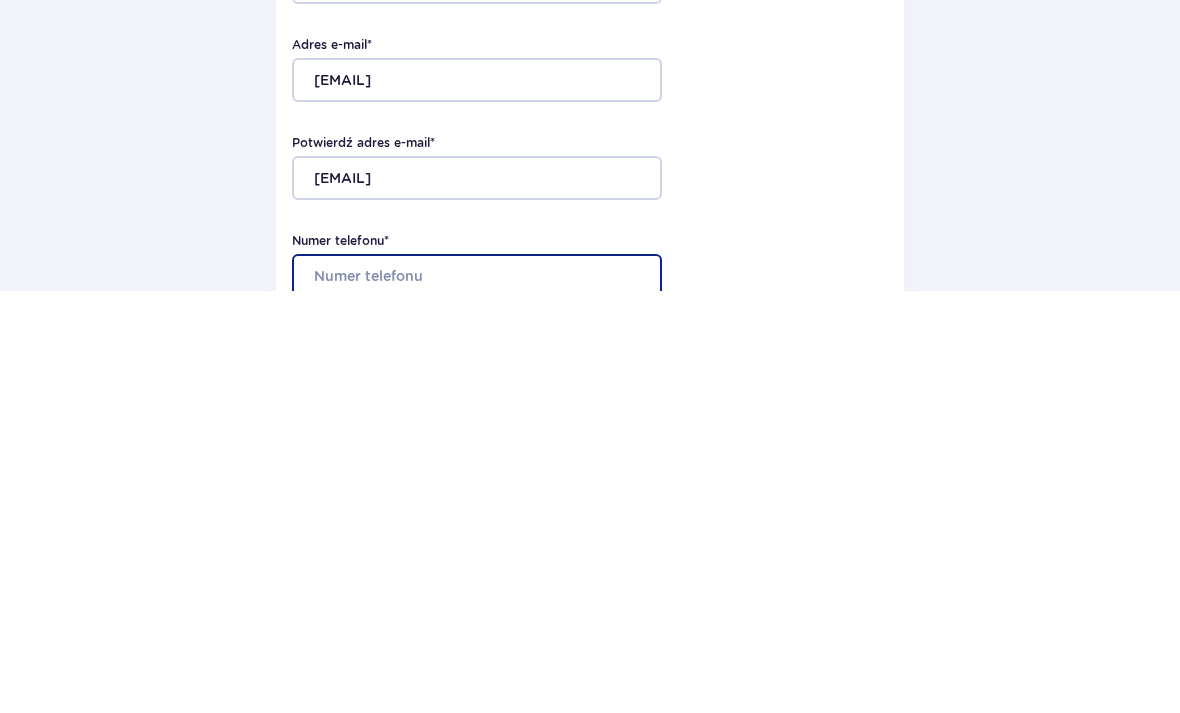 click on "Numer telefonu *" at bounding box center (477, 698) 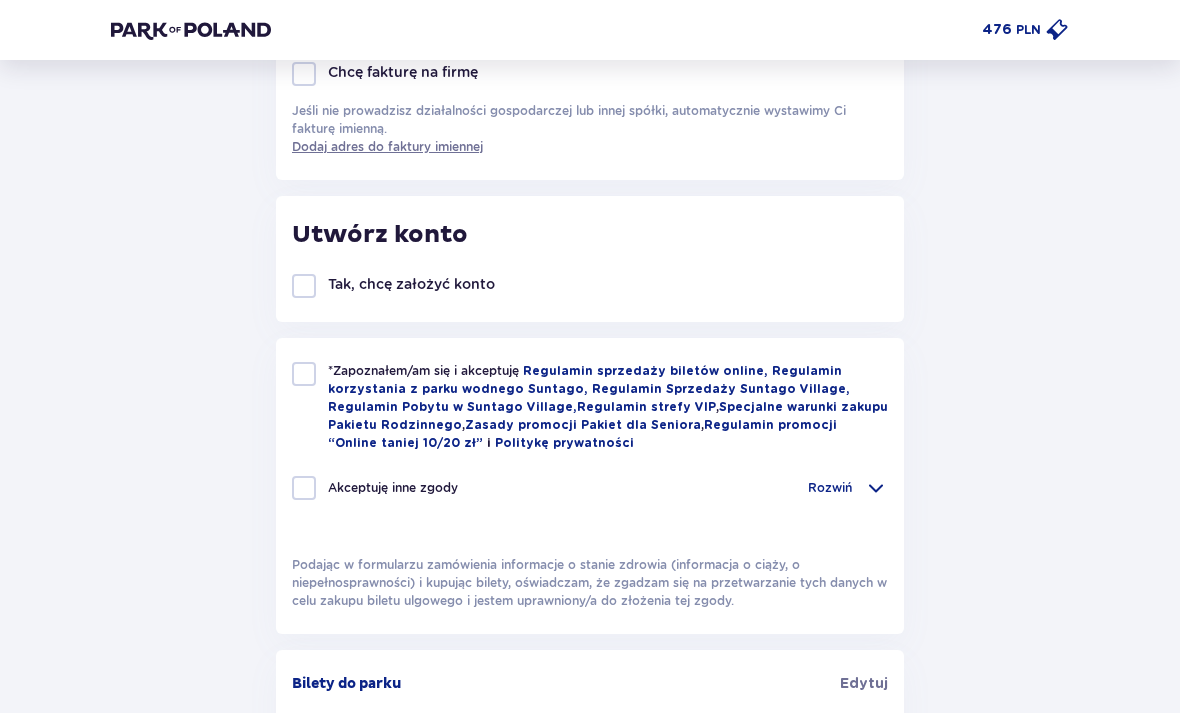 scroll, scrollTop: 738, scrollLeft: 0, axis: vertical 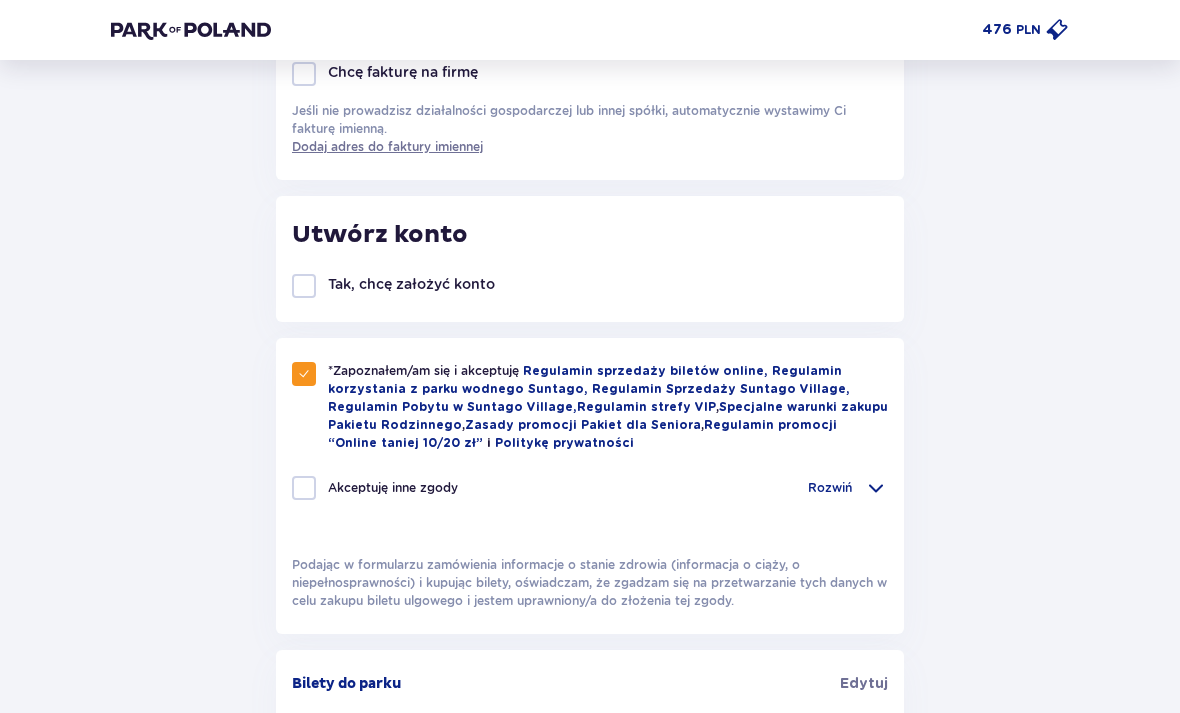 click at bounding box center (304, 488) 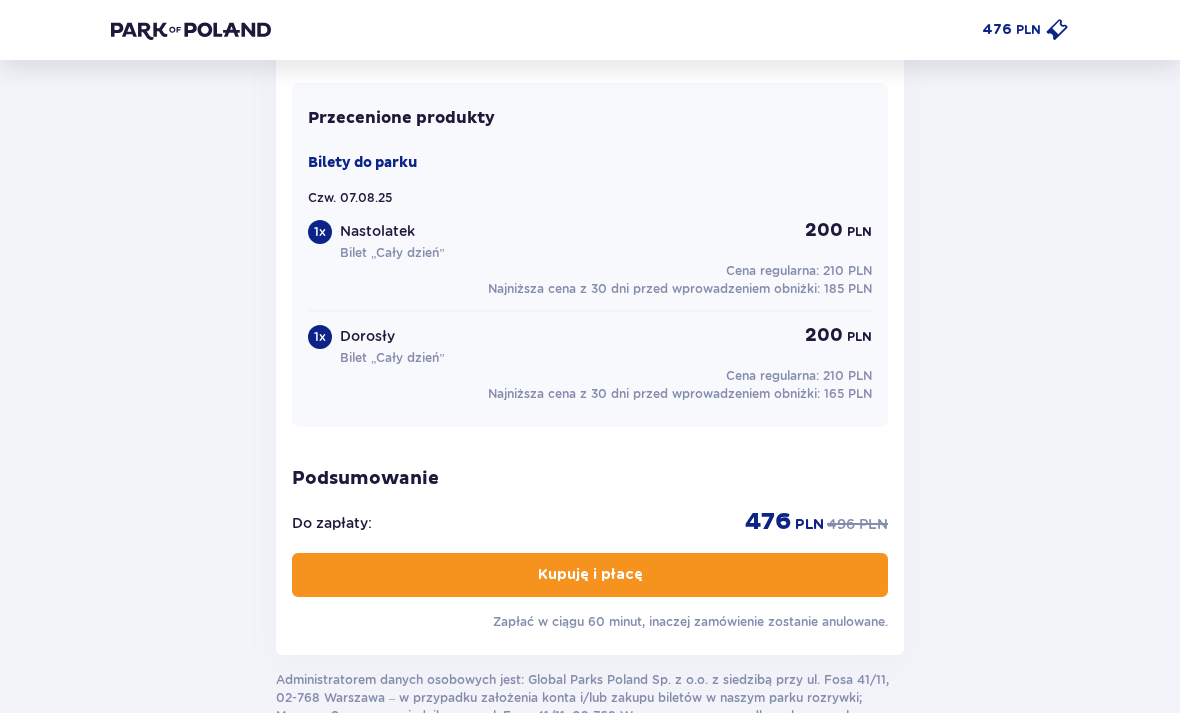 scroll, scrollTop: 1828, scrollLeft: 0, axis: vertical 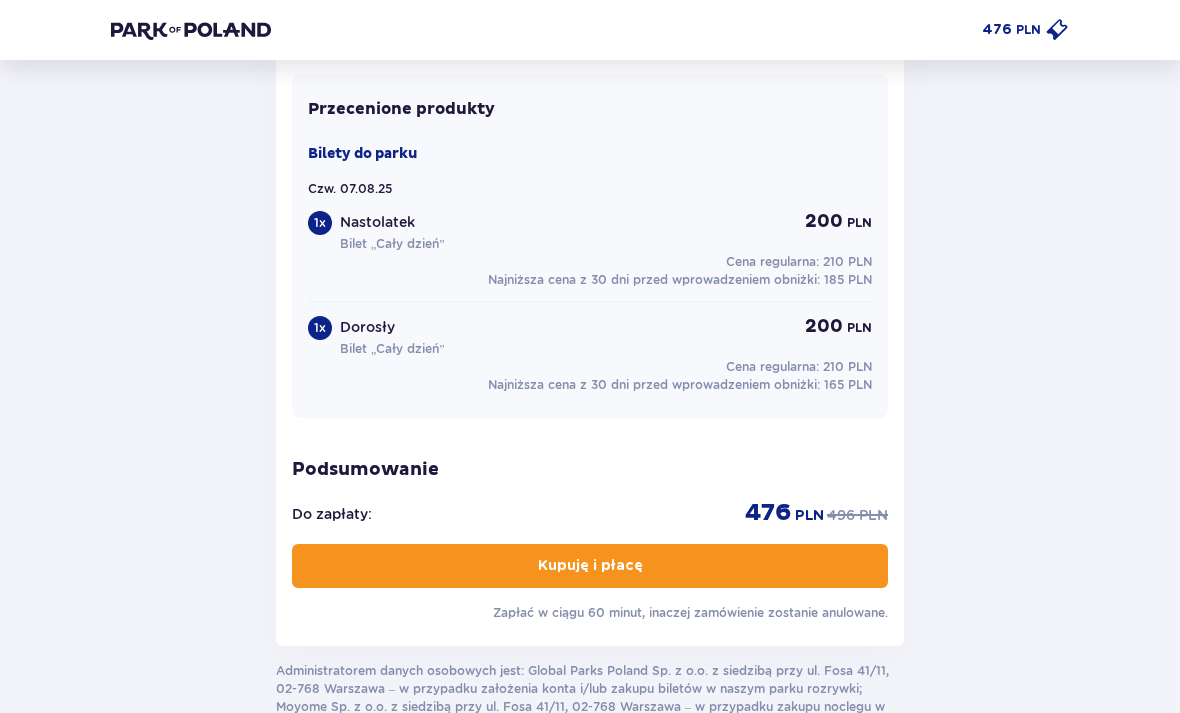 click on "Kupuję i płacę" at bounding box center [590, 567] 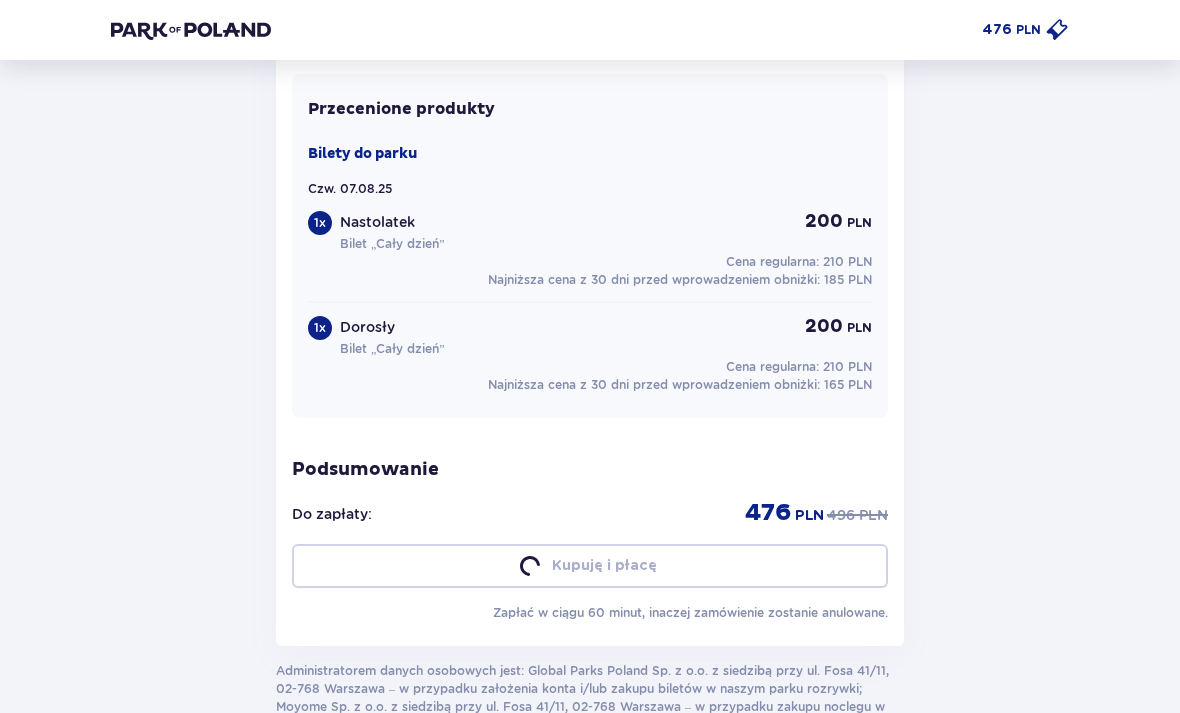 scroll, scrollTop: 1829, scrollLeft: 0, axis: vertical 